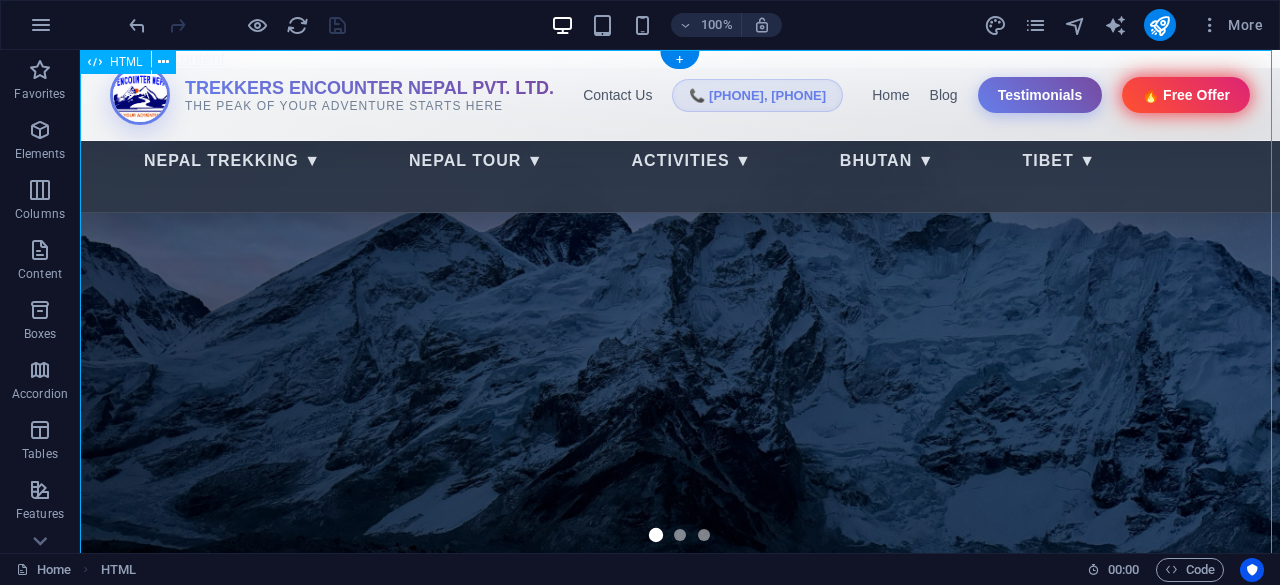 scroll, scrollTop: 0, scrollLeft: 0, axis: both 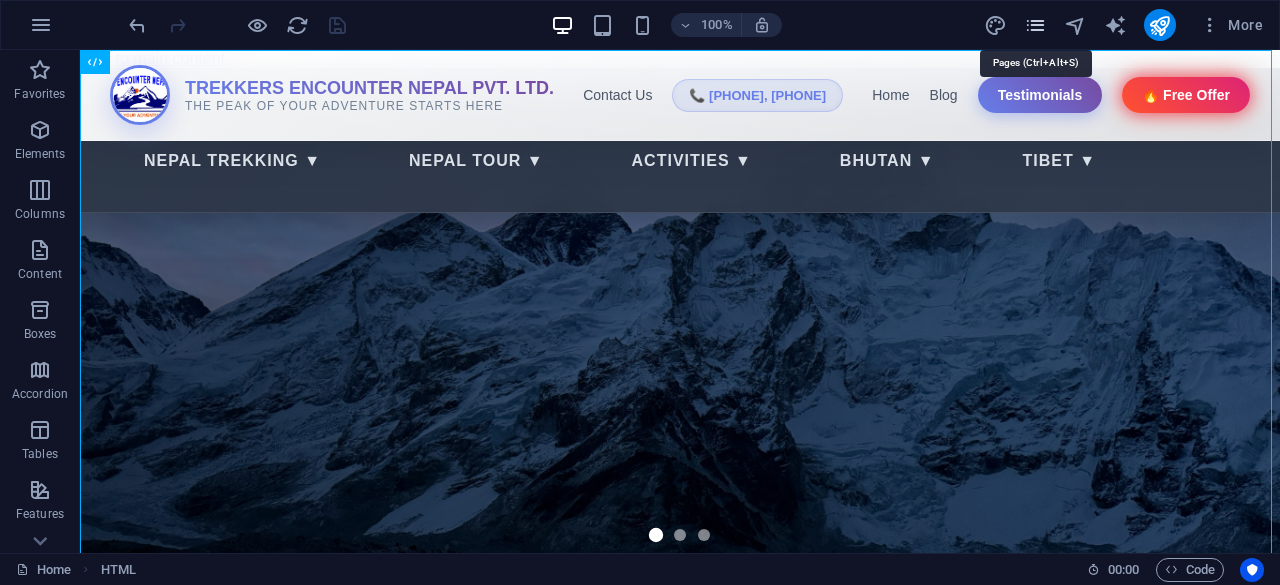 click at bounding box center [1035, 25] 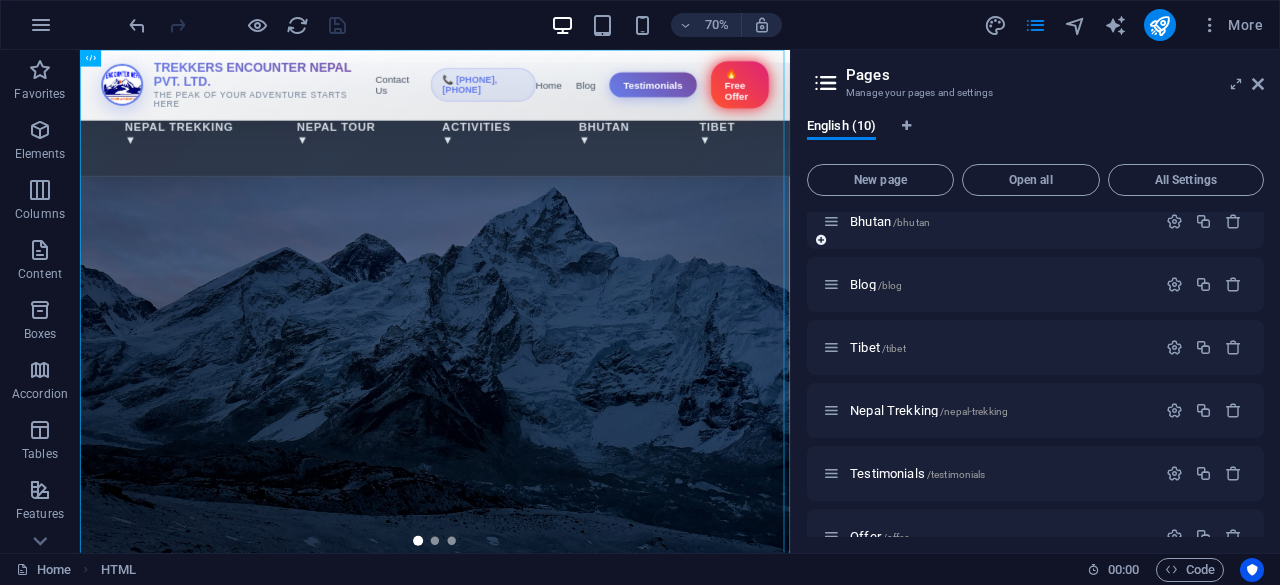 scroll, scrollTop: 304, scrollLeft: 0, axis: vertical 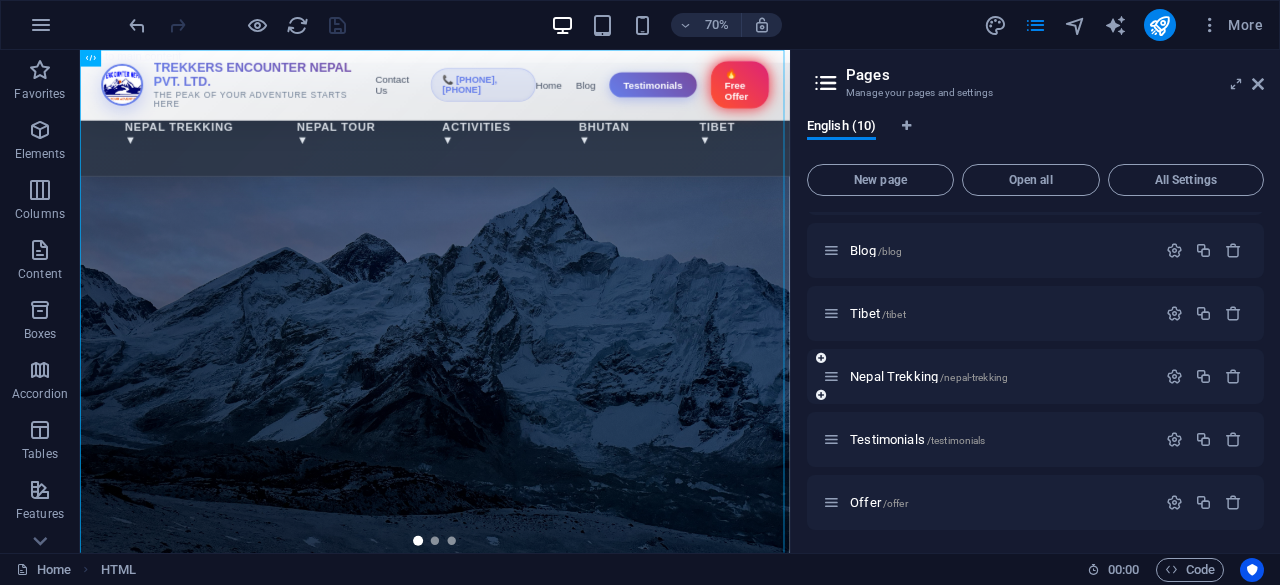 click at bounding box center [831, 376] 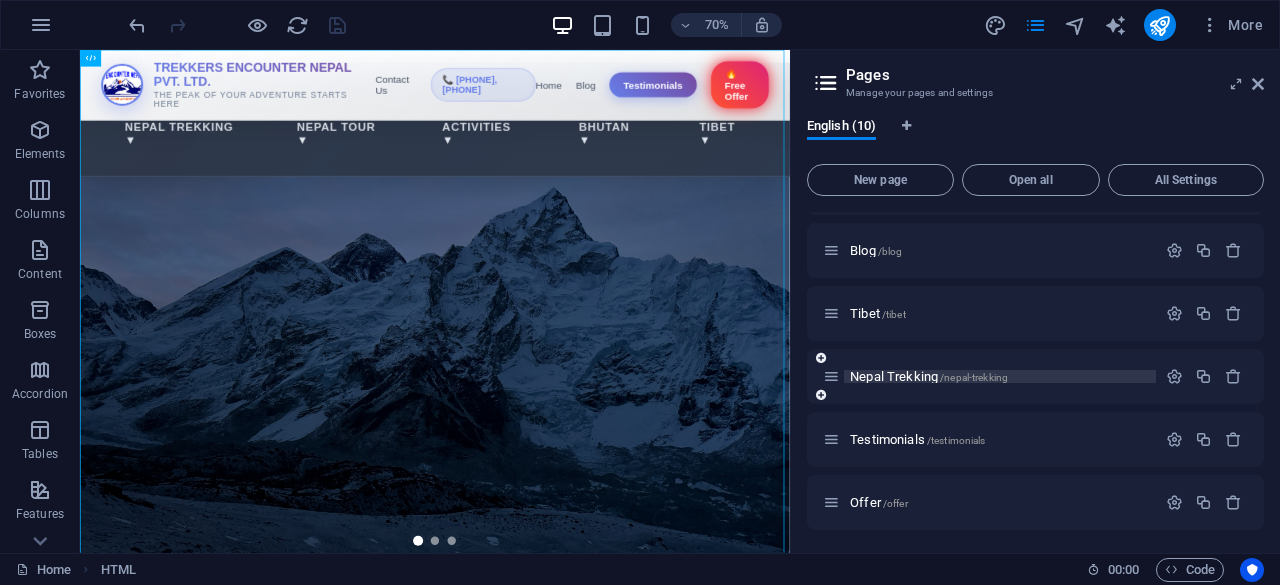click on "Nepal Trekking /nepal-trekking" at bounding box center [929, 376] 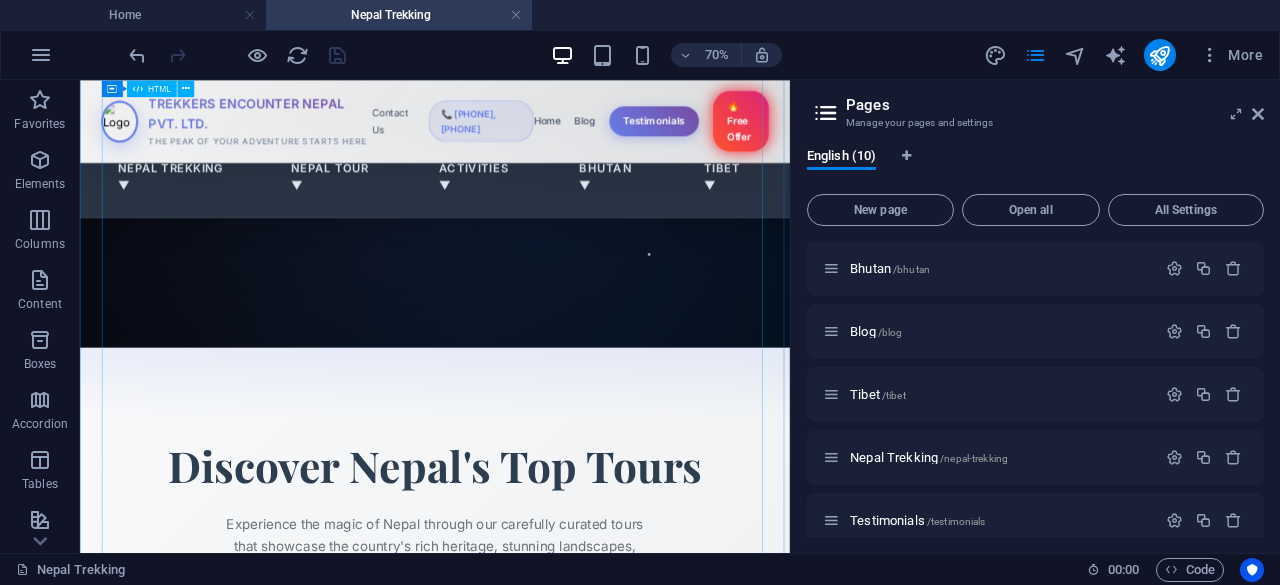scroll, scrollTop: 393, scrollLeft: 0, axis: vertical 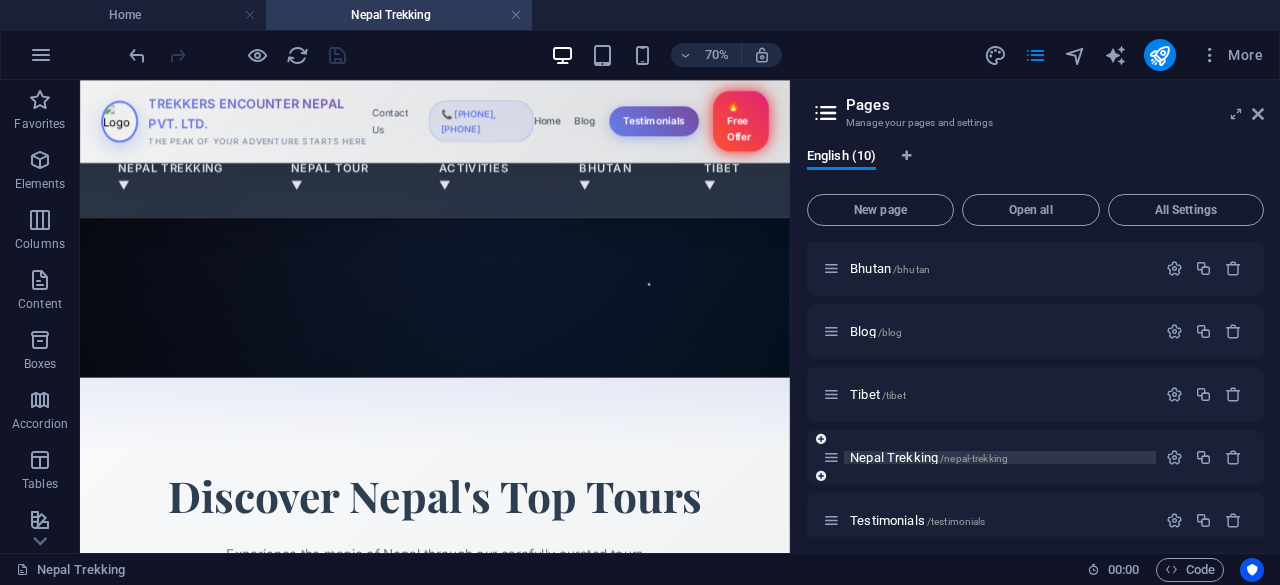 click on "Nepal Trekking /nepal-trekking" at bounding box center (929, 457) 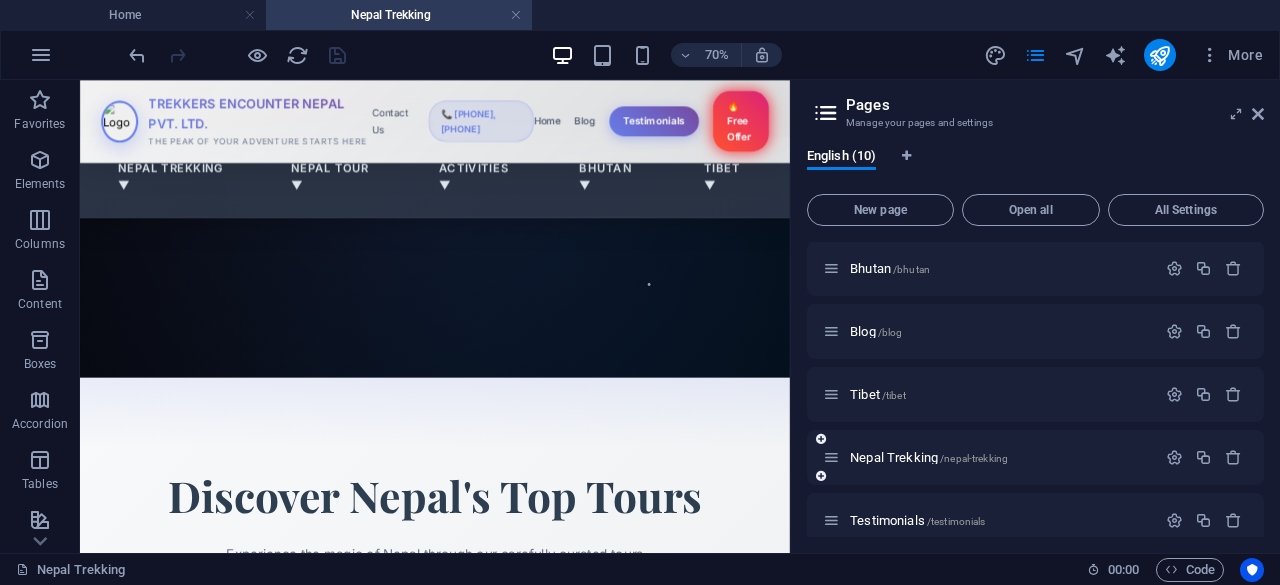 click at bounding box center [831, 457] 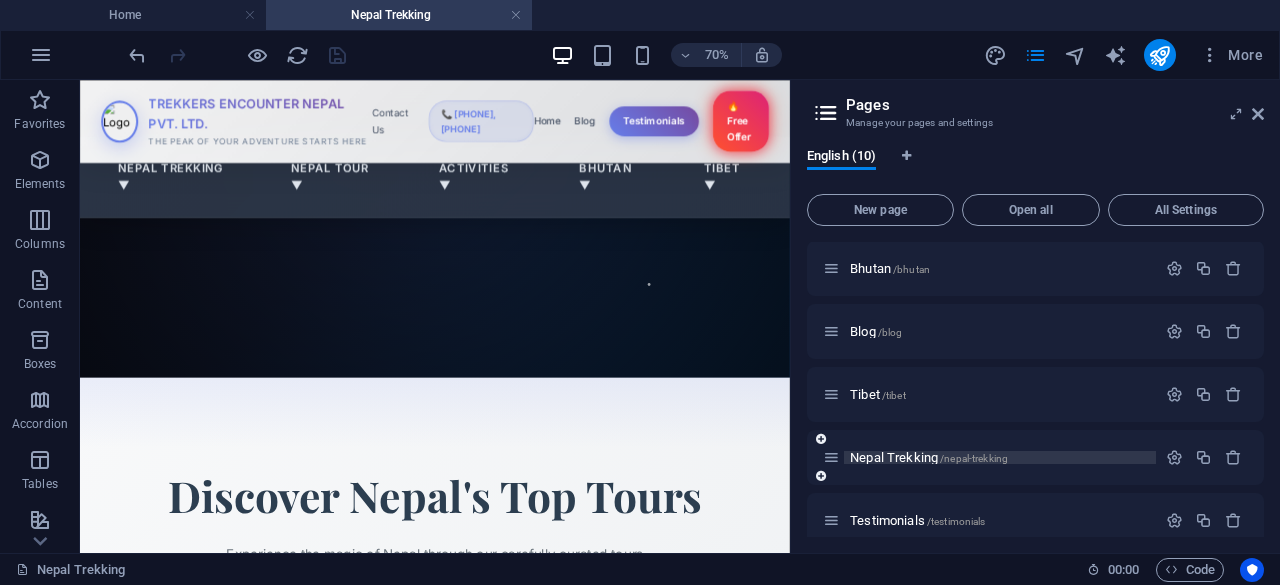click on "Nepal Trekking /nepal-trekking" at bounding box center [929, 457] 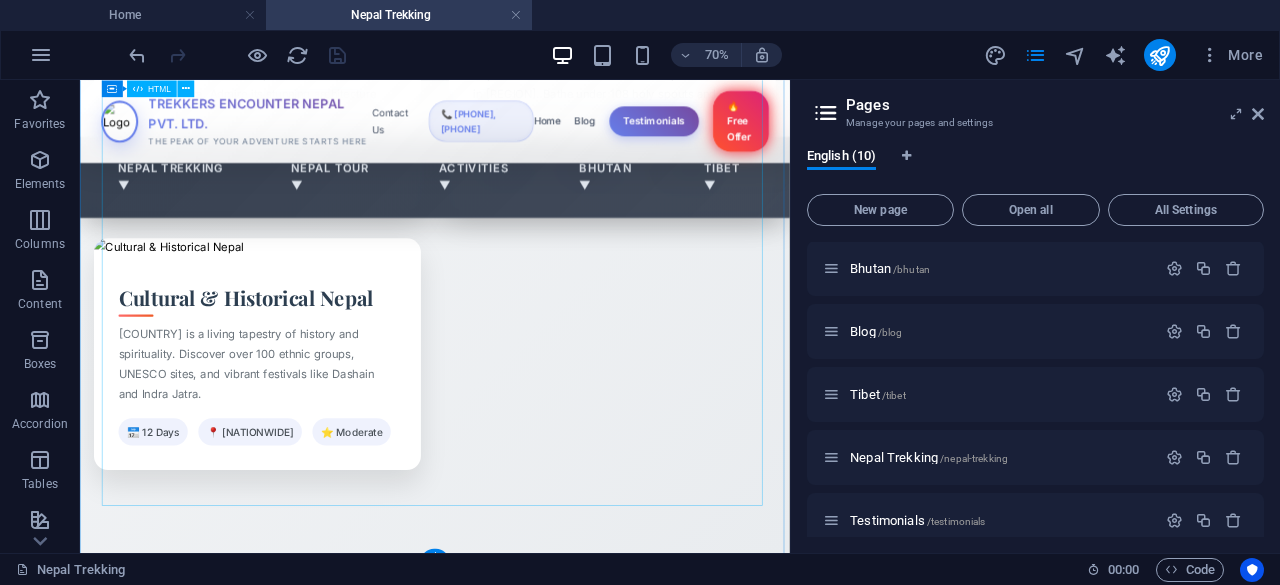 scroll, scrollTop: 2173, scrollLeft: 0, axis: vertical 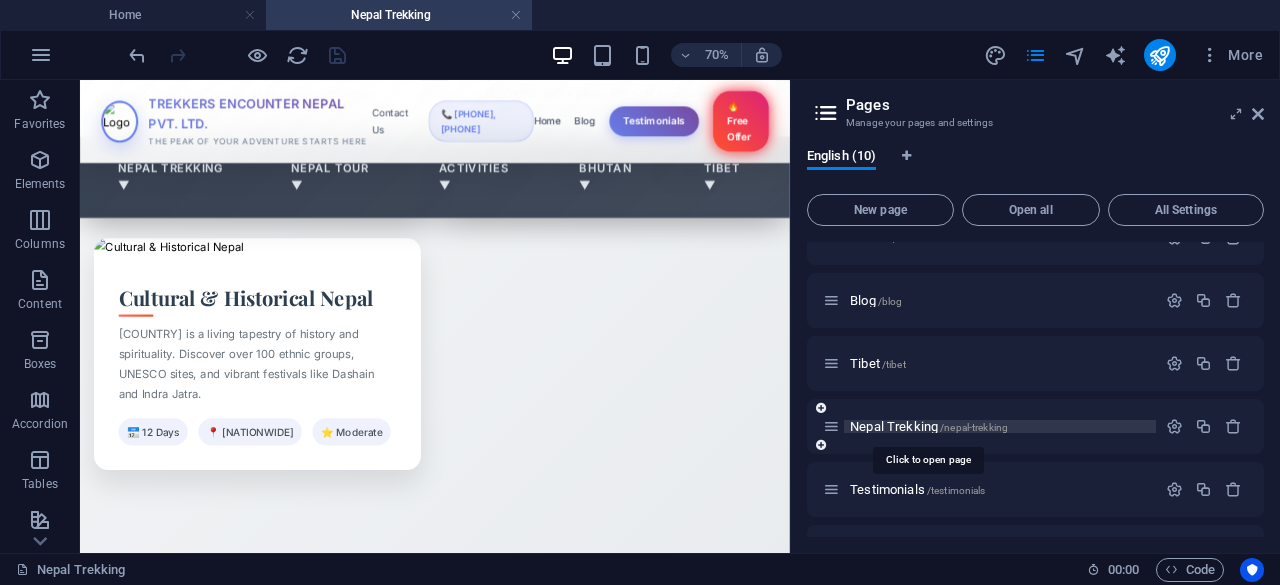 click on "Nepal Trekking /nepal-trekking" at bounding box center (929, 426) 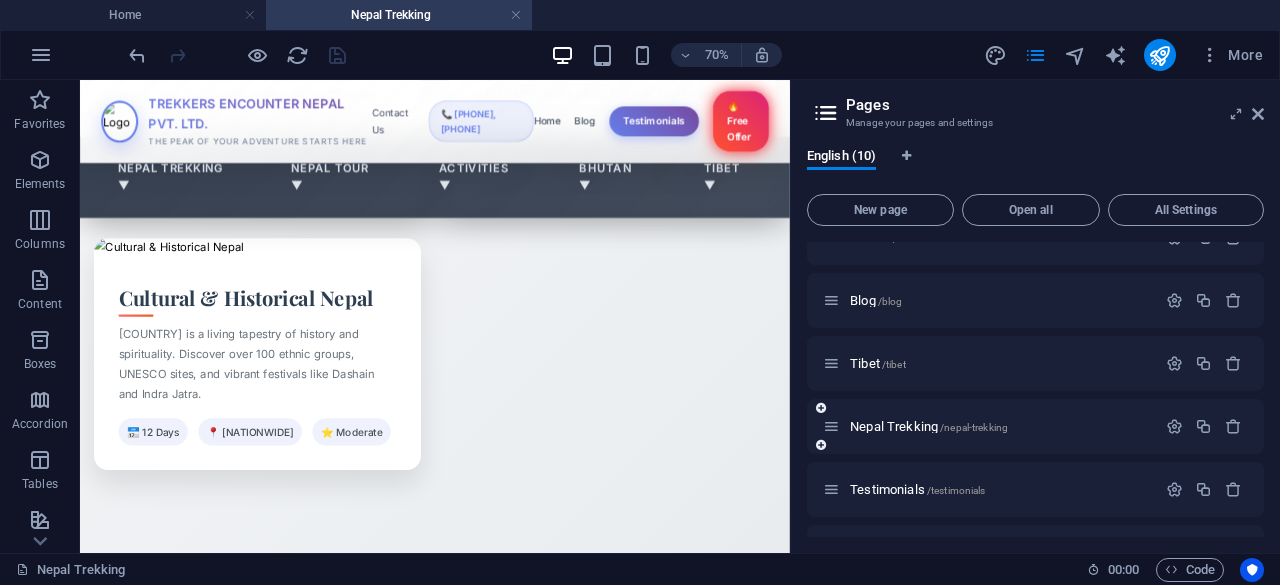 click at bounding box center (821, 408) 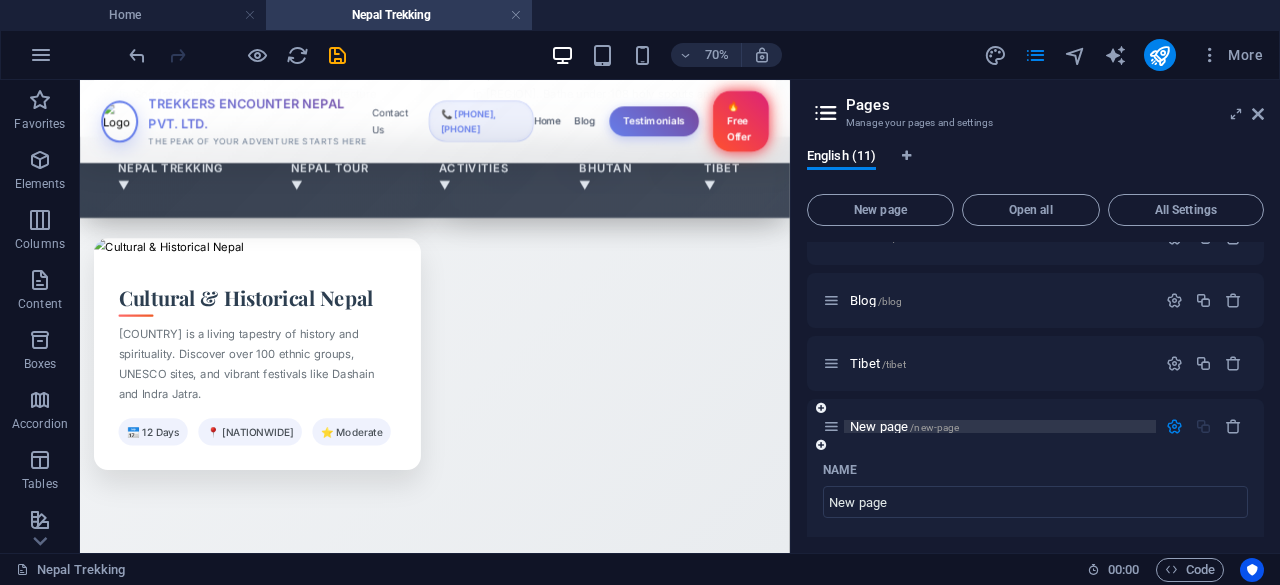 click on "New page /new-page" at bounding box center (904, 426) 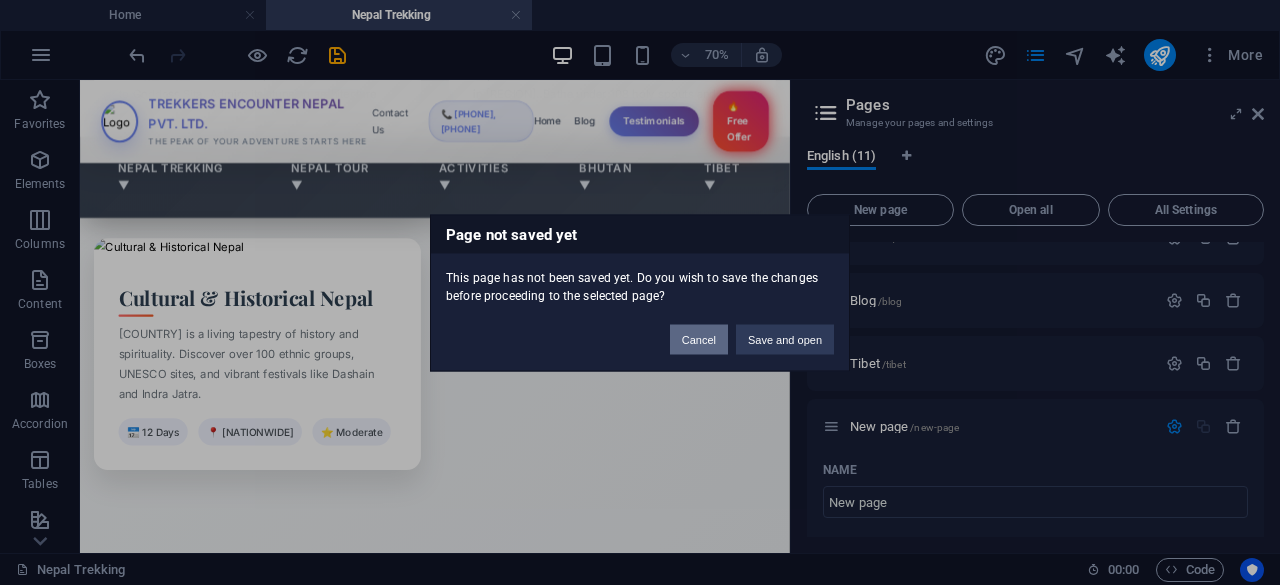 click on "Cancel" at bounding box center [699, 339] 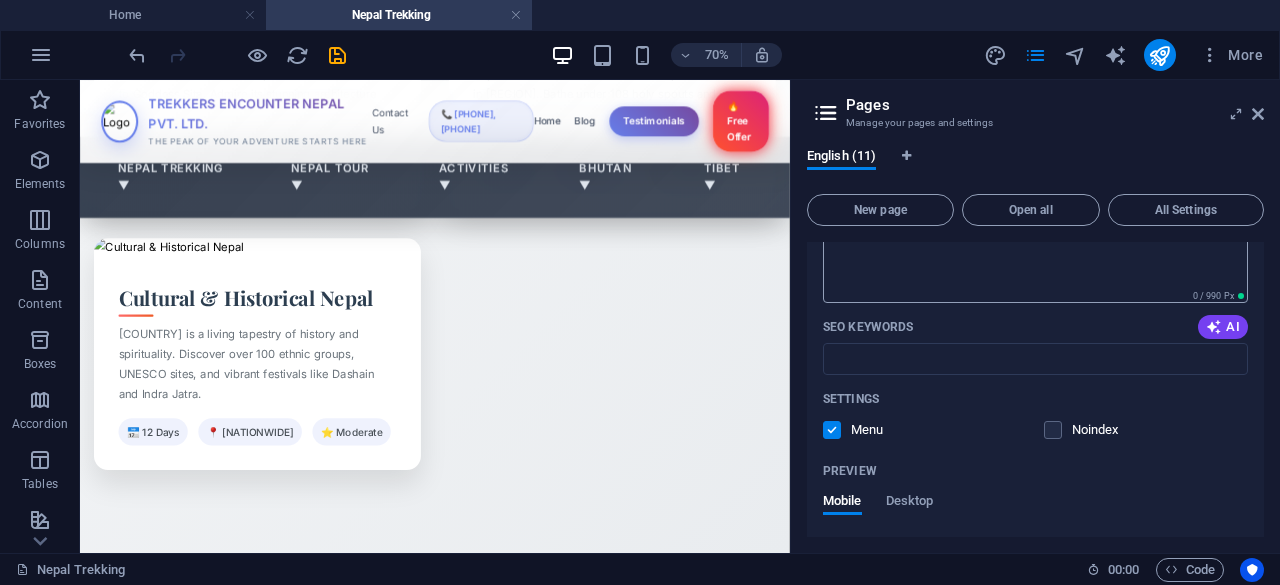 scroll, scrollTop: 744, scrollLeft: 0, axis: vertical 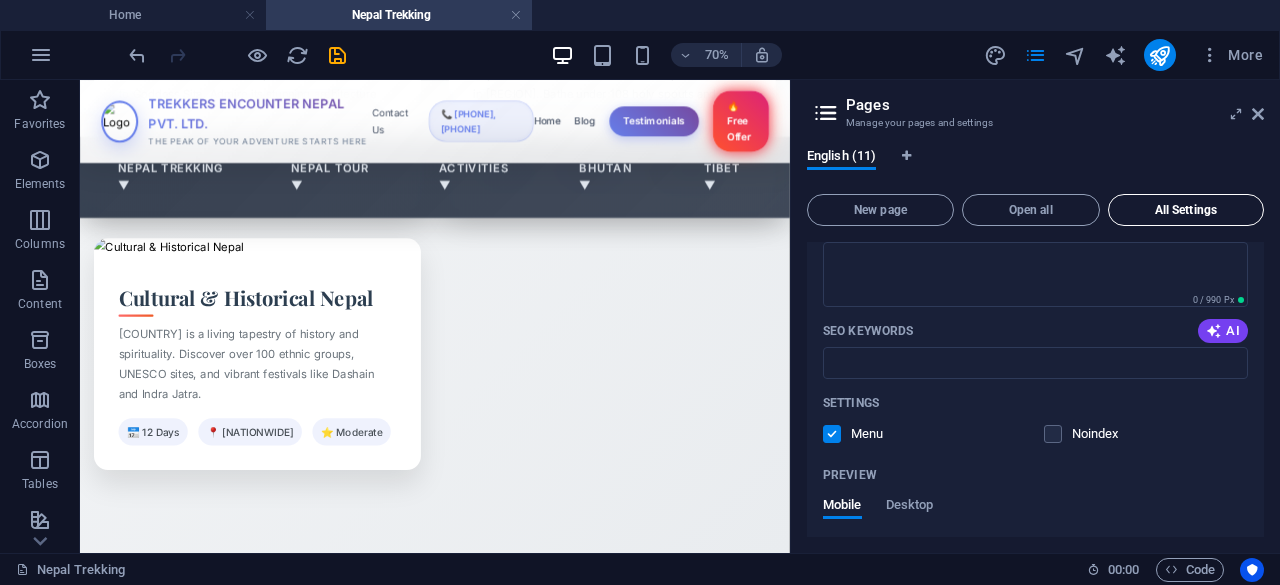 click on "All Settings" at bounding box center (1186, 210) 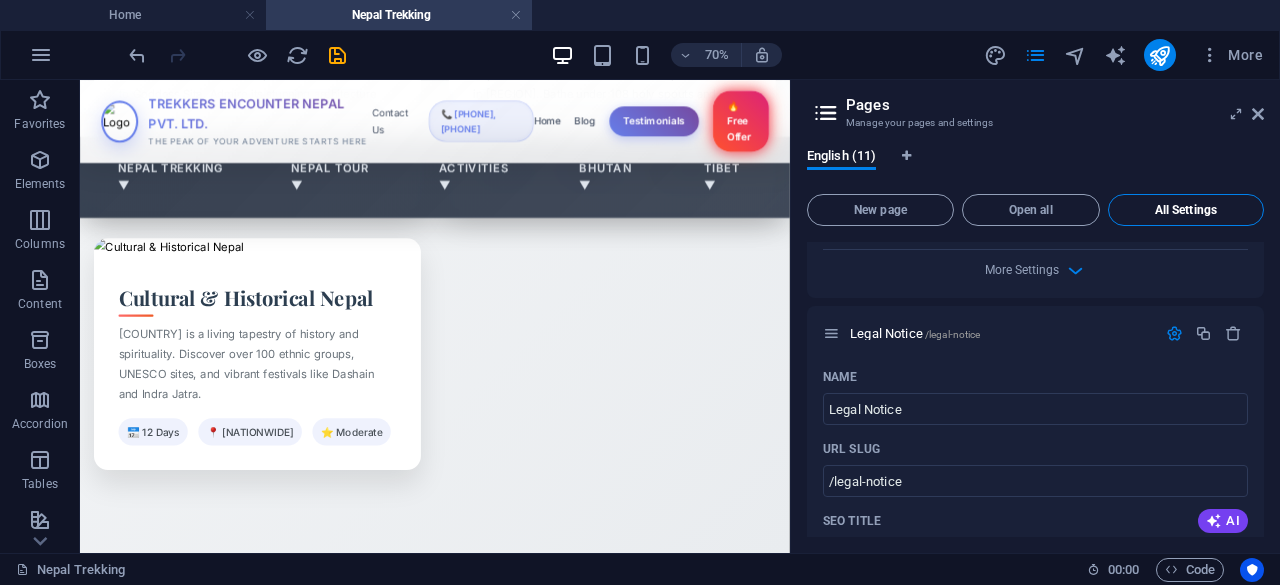 scroll, scrollTop: 8153, scrollLeft: 0, axis: vertical 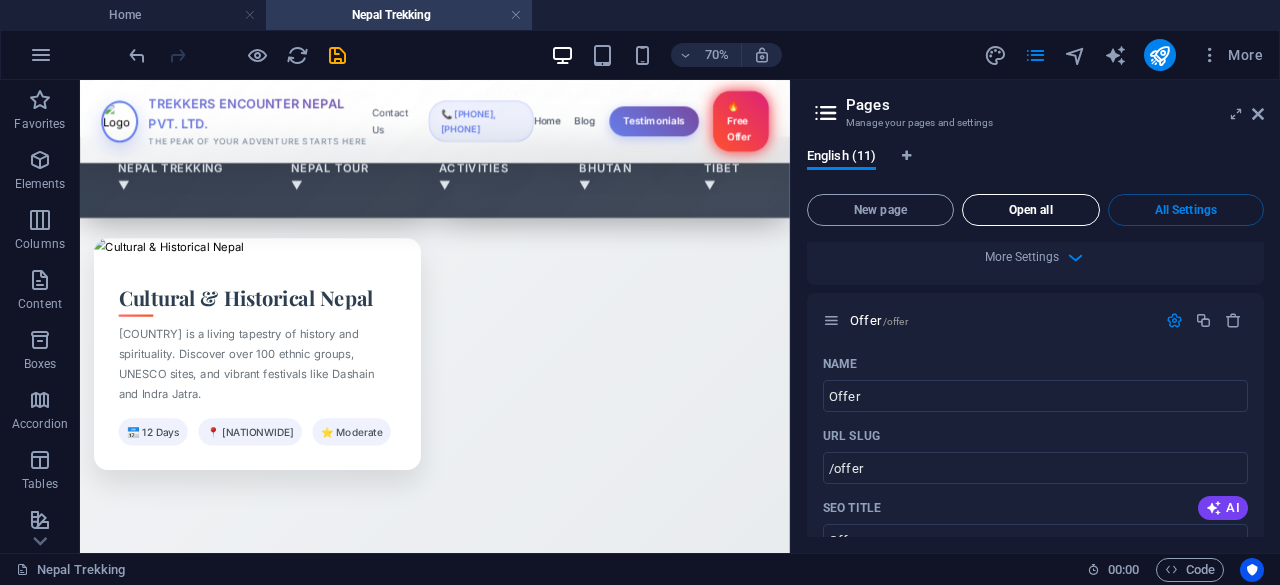 click on "Open all" at bounding box center (1031, 210) 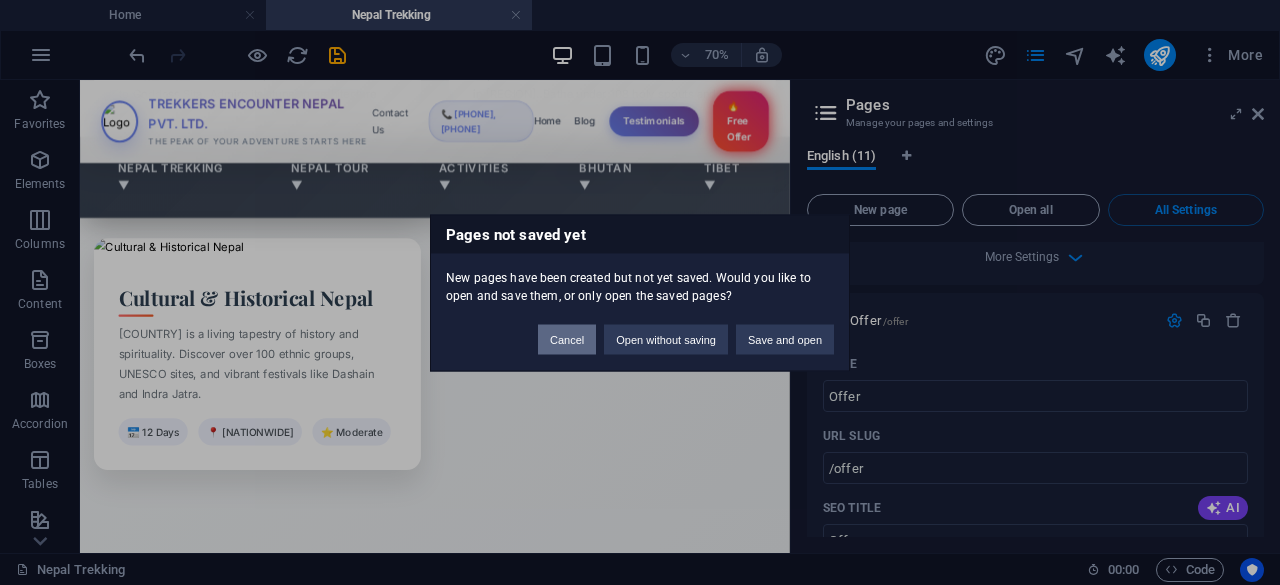 click on "Cancel" at bounding box center [567, 339] 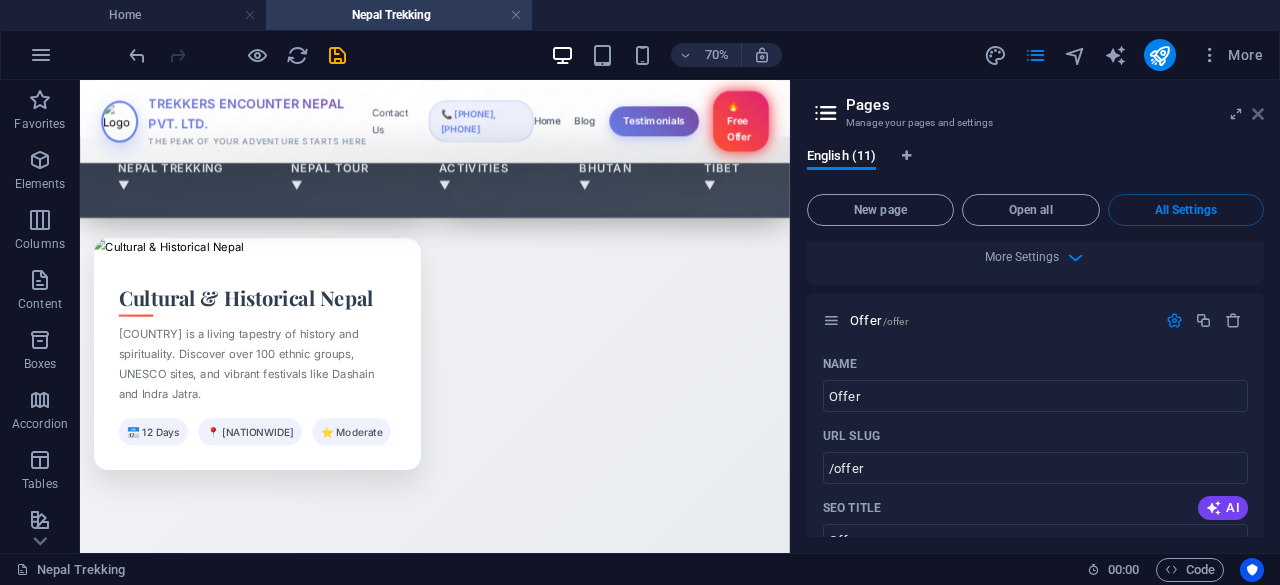 click at bounding box center [1258, 114] 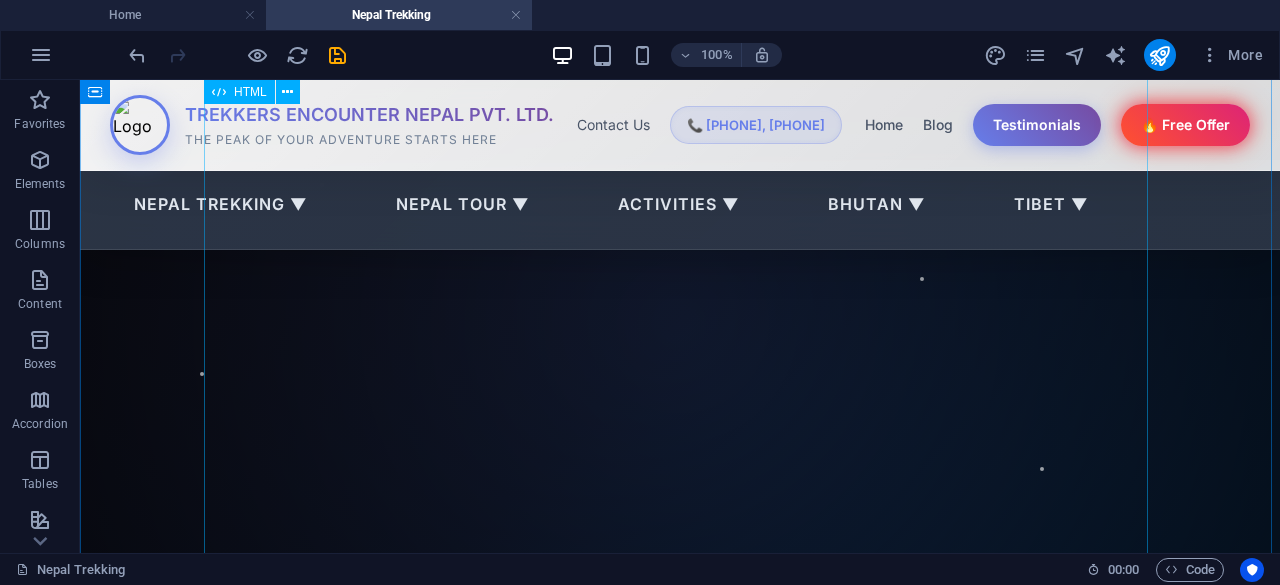 scroll, scrollTop: 0, scrollLeft: 0, axis: both 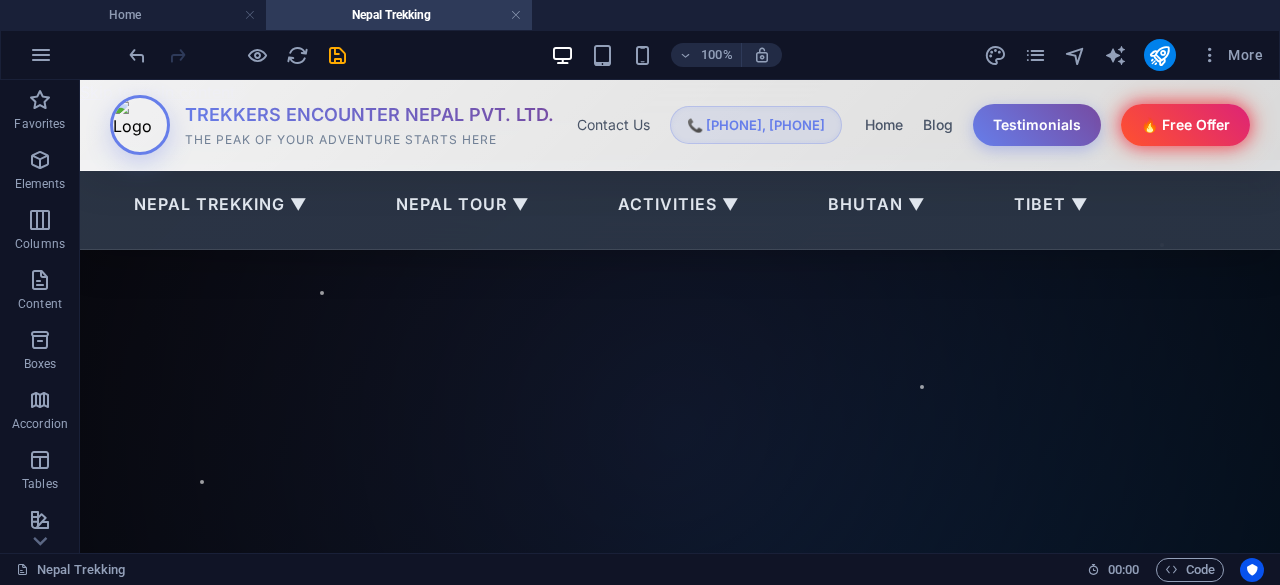 click on "Nepal Trekking" at bounding box center (399, 15) 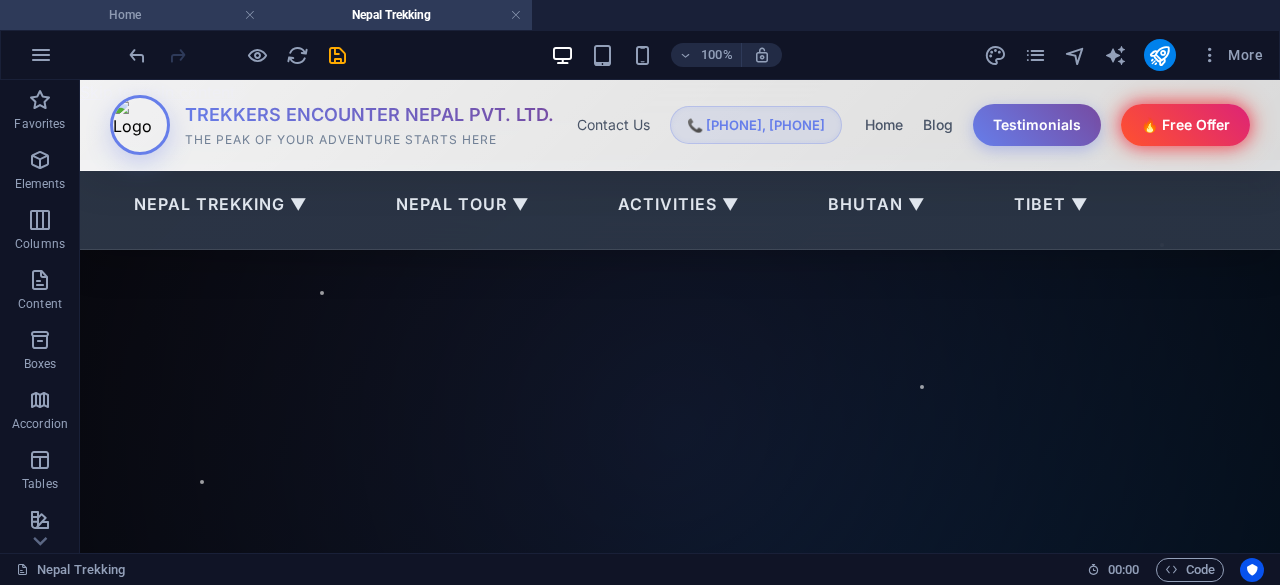 click on "Home" at bounding box center [133, 15] 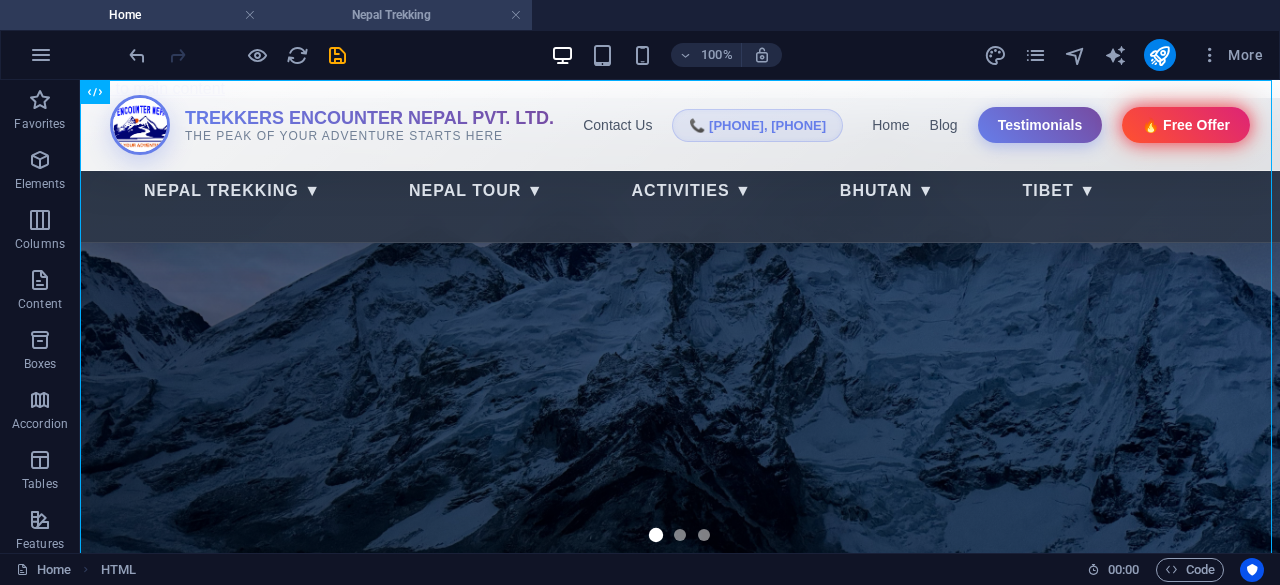 click on "Nepal Trekking" at bounding box center [399, 15] 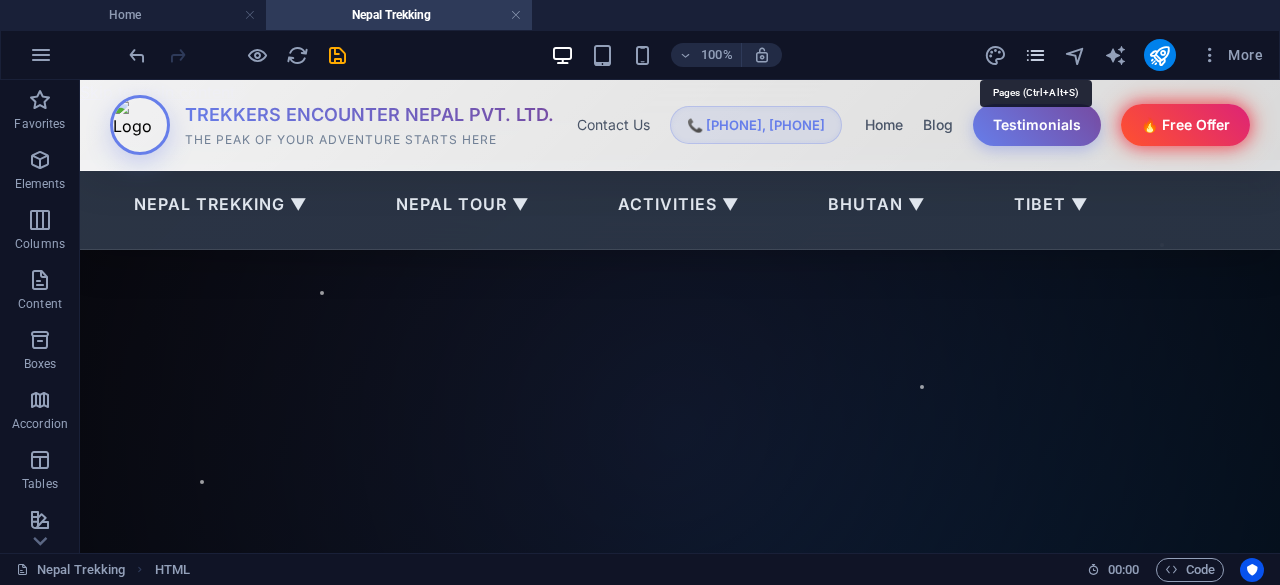 click at bounding box center [1035, 55] 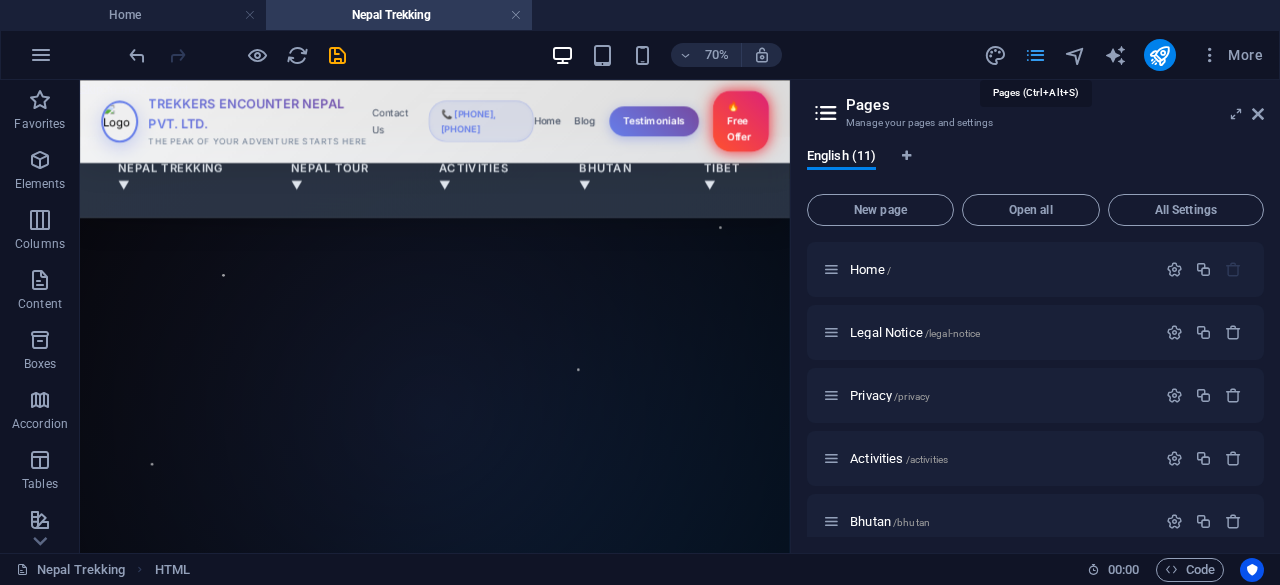 scroll, scrollTop: 396, scrollLeft: 0, axis: vertical 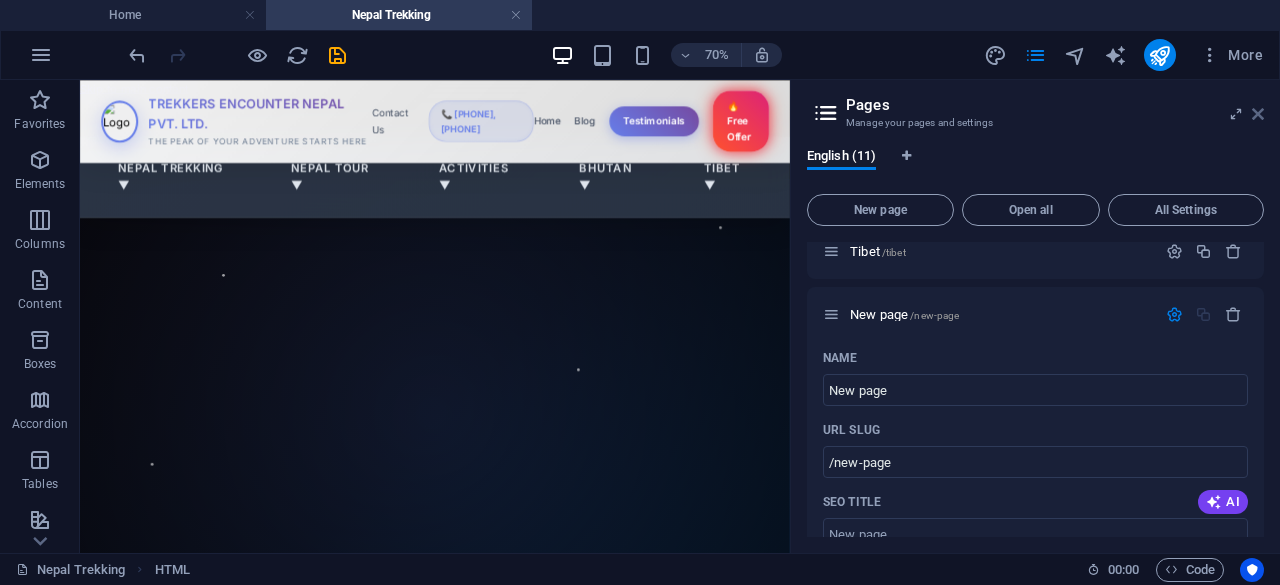 click at bounding box center [1258, 114] 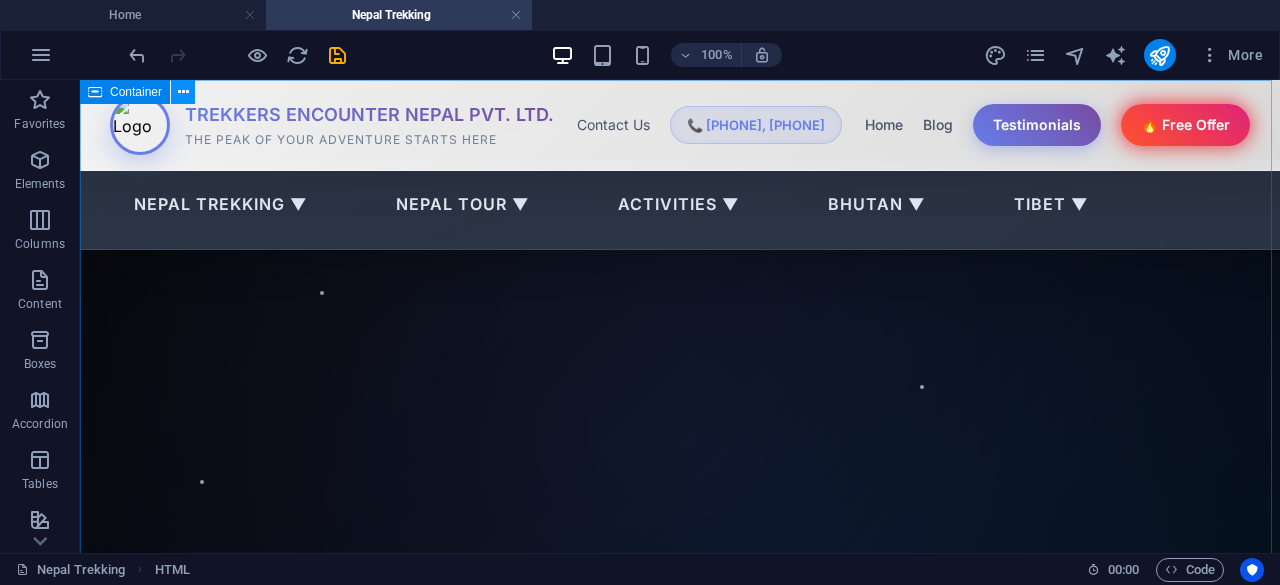 click at bounding box center [183, 92] 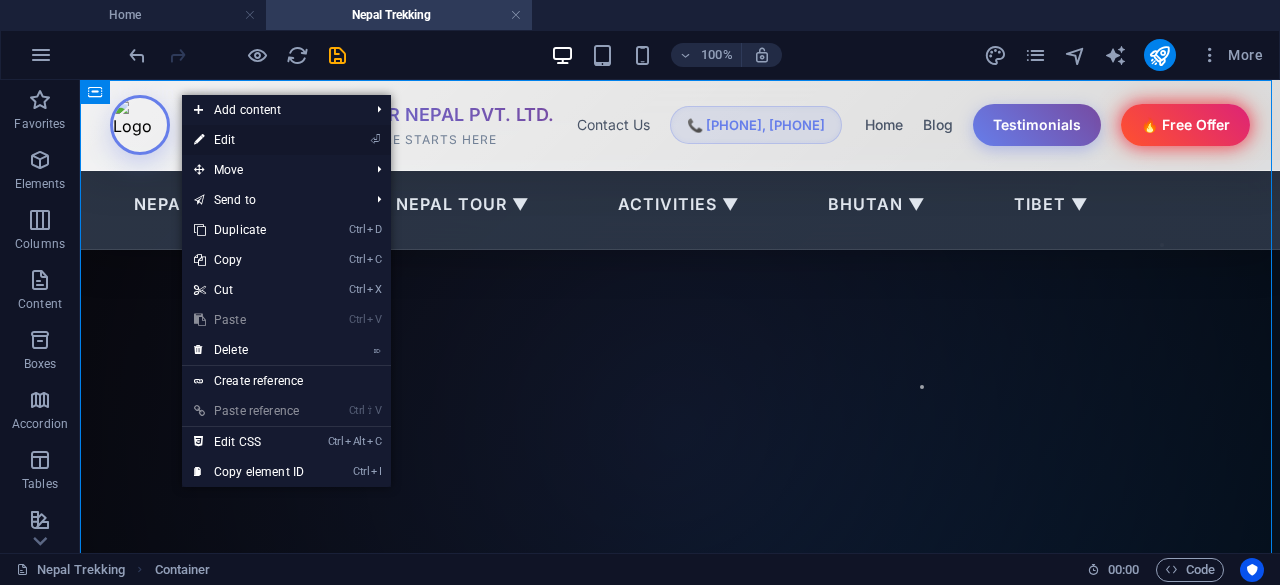 click on "⏎  Edit" at bounding box center [249, 140] 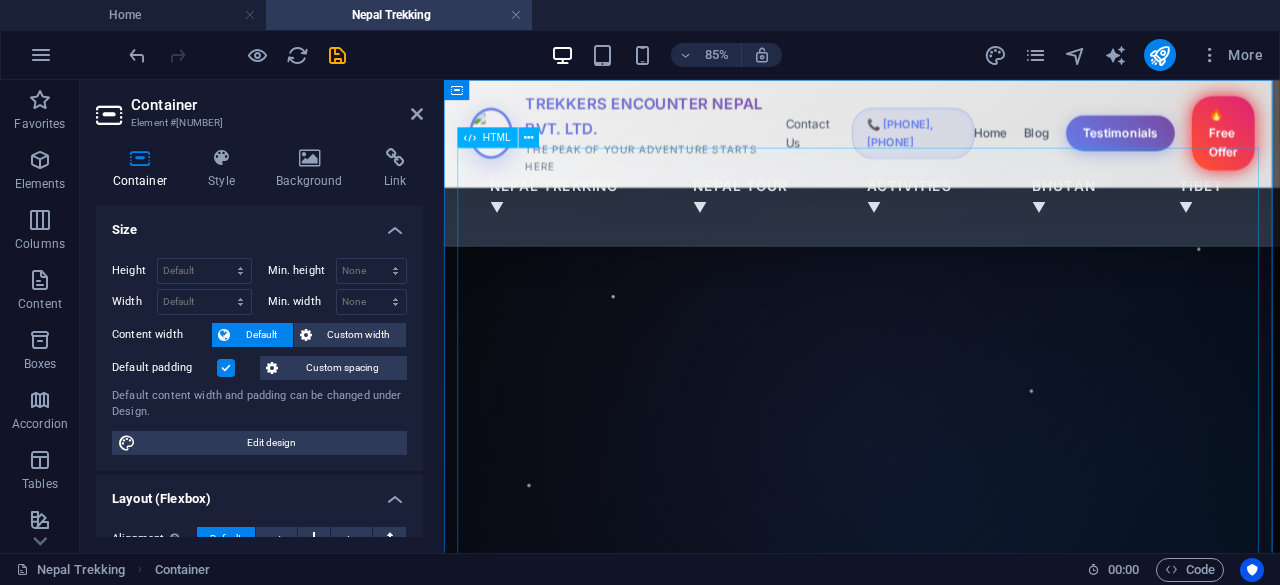 click on "[COUNTRY] Tour - Discover the Beauty of [COUNTRY]
TREKKERS ENCOUNTER NEPAL PVT. LTD.
THE PEAK OF YOUR ADVENTURE STARTS HERE
Contact Us
📞 [PHONE], [PHONE]
Home
Blog
Testimonials
🔥 Free Offer
Nepal Trekking ▼
Nepal Tour ▼
Activities ▼
Bhutan ▼
Tibet ▼
N
E
P
A
L
City Tour
Uncover Urban Wonders, Timeless Streets & the Soul of [COUNTRY]’s Cities
Explore Amazing Tours
Discover [COUNTRY]'s Top Tours" at bounding box center (936, 1283) 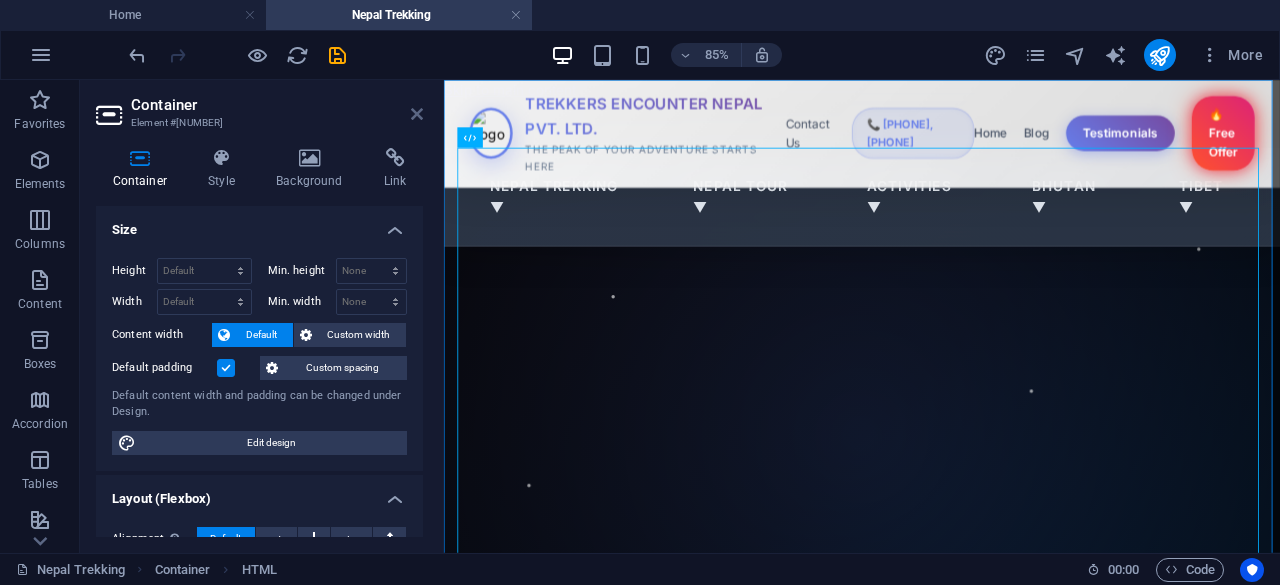 click at bounding box center [417, 114] 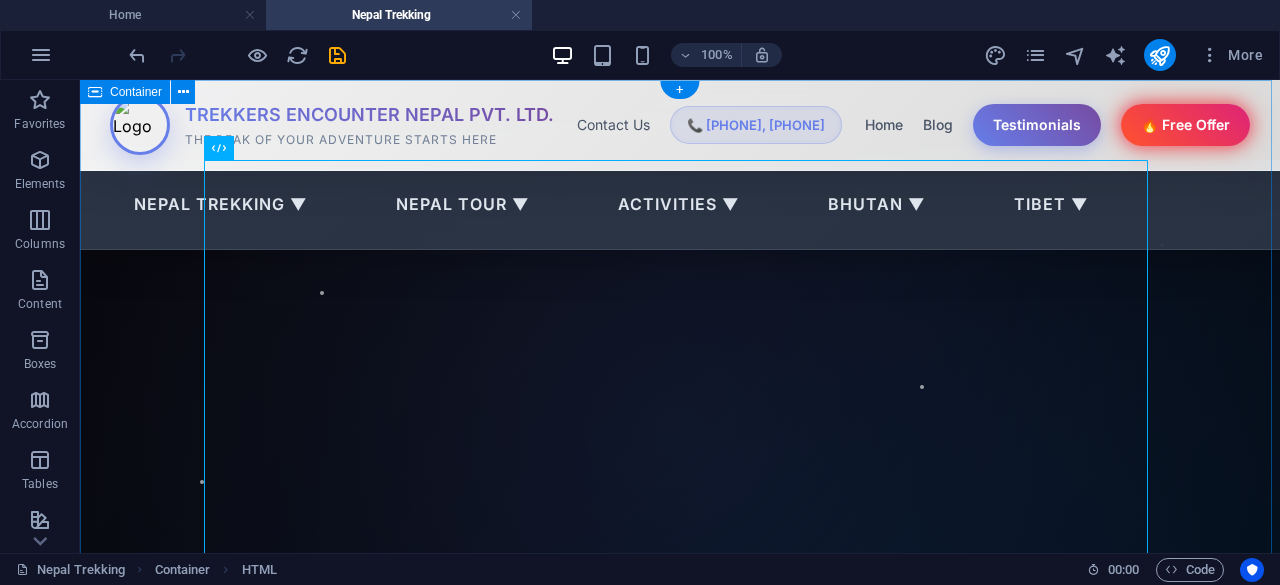 click on "[COUNTRY] Tour - Discover the Beauty of [COUNTRY]
TREKKERS ENCOUNTER NEPAL PVT. LTD.
THE PEAK OF YOUR ADVENTURE STARTS HERE
Contact Us
📞 [PHONE], [PHONE]
Home
Blog
Testimonials
🔥 Free Offer
Nepal Trekking ▼
Nepal Tour ▼
Activities ▼
Bhutan ▼
Tibet ▼
N
E
P
A
L
City Tour
Uncover Urban Wonders, Timeless Streets & the Soul of [COUNTRY]’s Cities
Explore Amazing Tours
Discover [COUNTRY]'s Top Tours" at bounding box center (680, 1162) 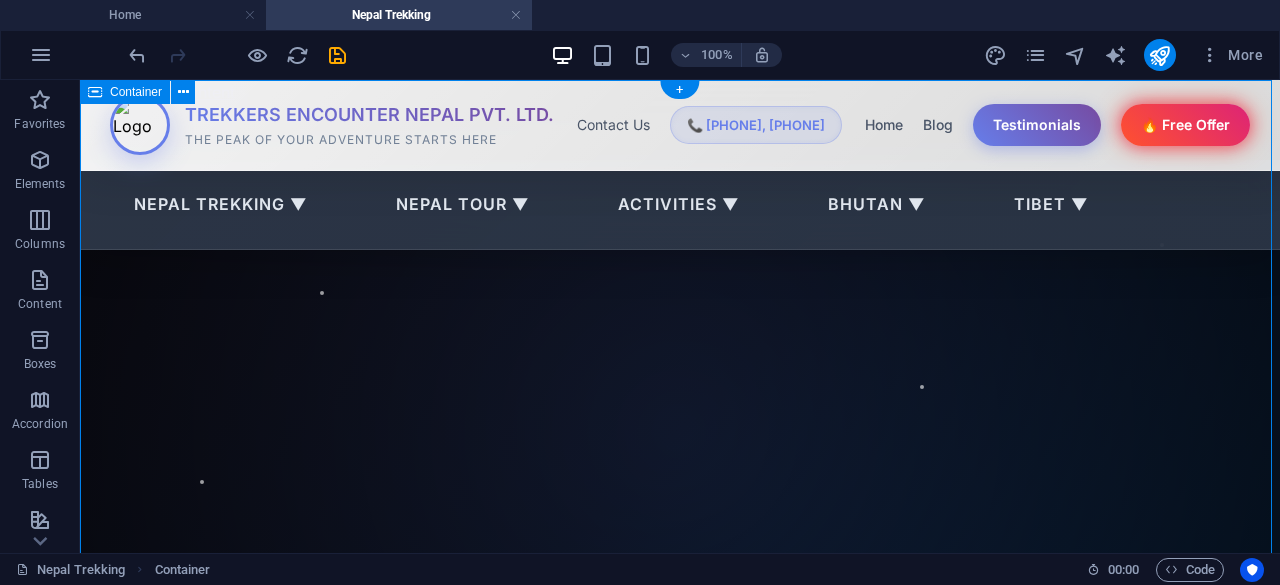 click on "[COUNTRY] Tour - Discover the Beauty of [COUNTRY]
TREKKERS ENCOUNTER NEPAL PVT. LTD.
THE PEAK OF YOUR ADVENTURE STARTS HERE
Contact Us
📞 [PHONE], [PHONE]
Home
Blog
Testimonials
🔥 Free Offer
Nepal Trekking ▼
Nepal Tour ▼
Activities ▼
Bhutan ▼
Tibet ▼
N
E
P
A
L
City Tour
Uncover Urban Wonders, Timeless Streets & the Soul of [COUNTRY]’s Cities
Explore Amazing Tours
Discover [COUNTRY]'s Top Tours" at bounding box center (680, 1162) 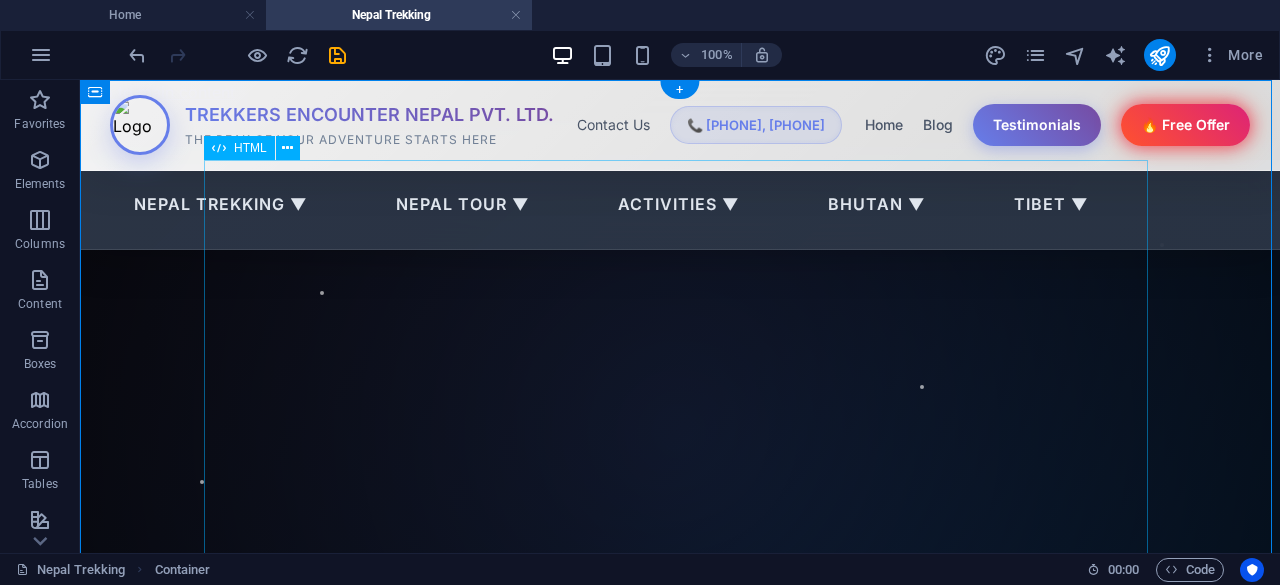 click on "[COUNTRY] Tour - Discover the Beauty of [COUNTRY]
TREKKERS ENCOUNTER NEPAL PVT. LTD.
THE PEAK OF YOUR ADVENTURE STARTS HERE
Contact Us
📞 [PHONE], [PHONE]
Home
Blog
Testimonials
🔥 Free Offer
Nepal Trekking ▼
Nepal Tour ▼
Activities ▼
Bhutan ▼
Tibet ▼
N
E
P
A
L
City Tour
Uncover Urban Wonders, Timeless Streets & the Soul of [COUNTRY]’s Cities
Explore Amazing Tours
Discover [COUNTRY]'s Top Tours" at bounding box center (680, 1162) 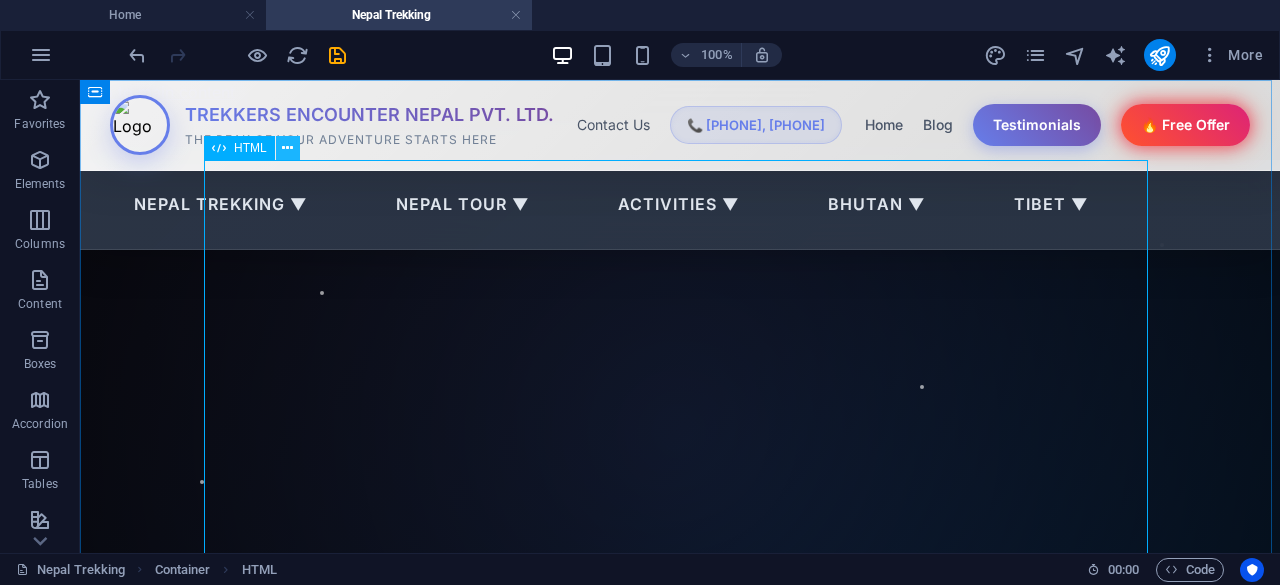 click at bounding box center [287, 148] 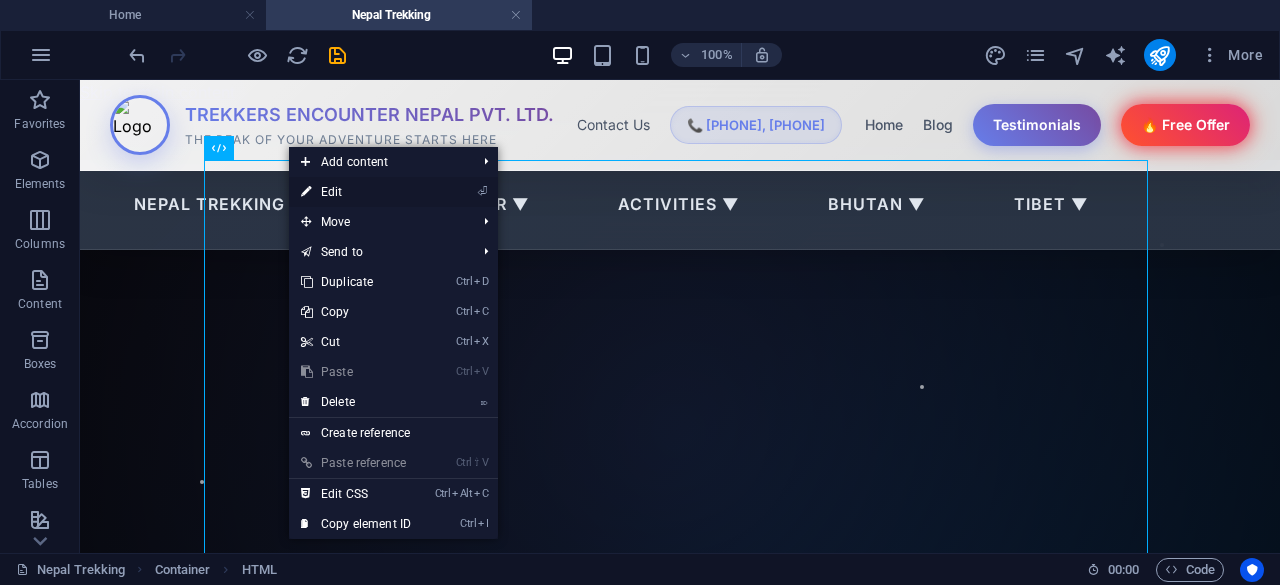 click on "⏎  Edit" at bounding box center [356, 192] 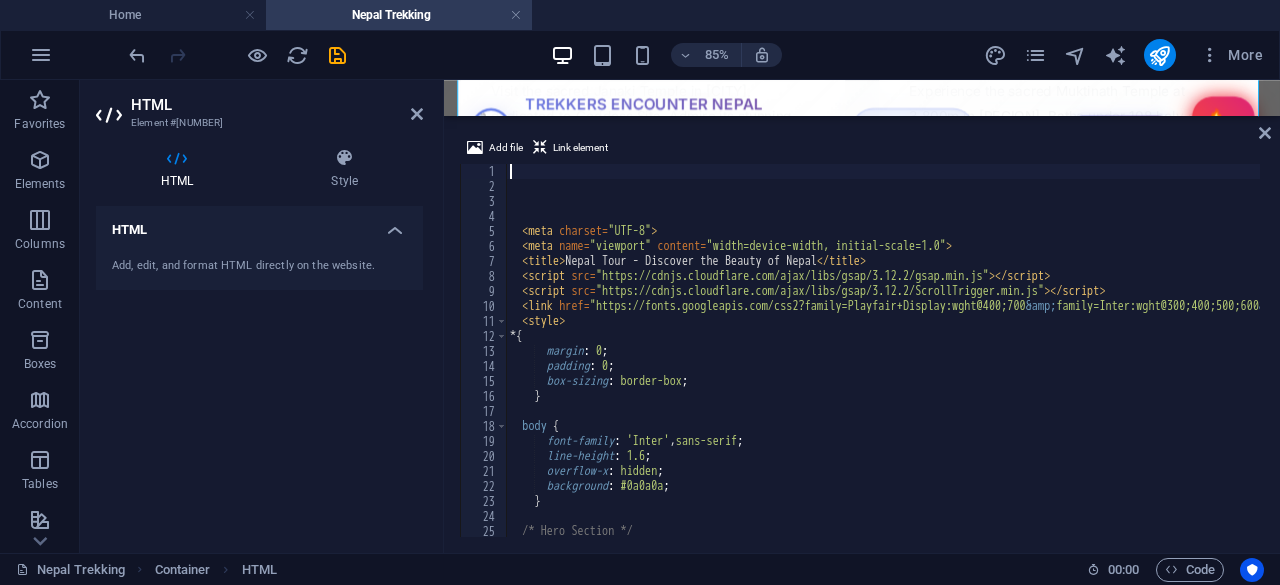 scroll, scrollTop: 1118, scrollLeft: 0, axis: vertical 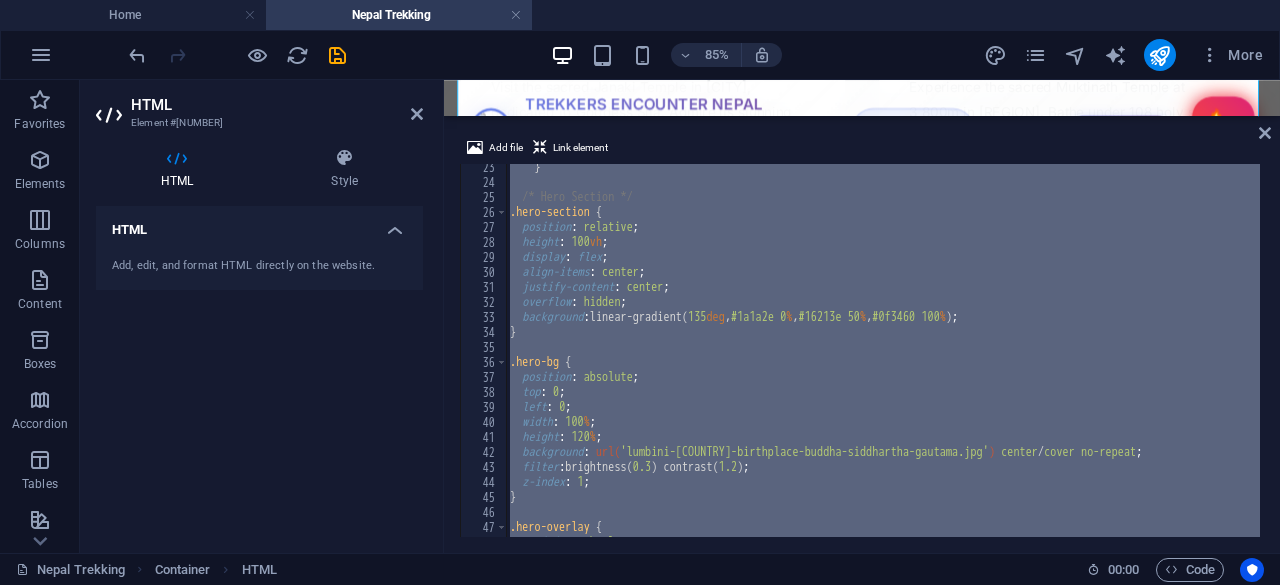 type 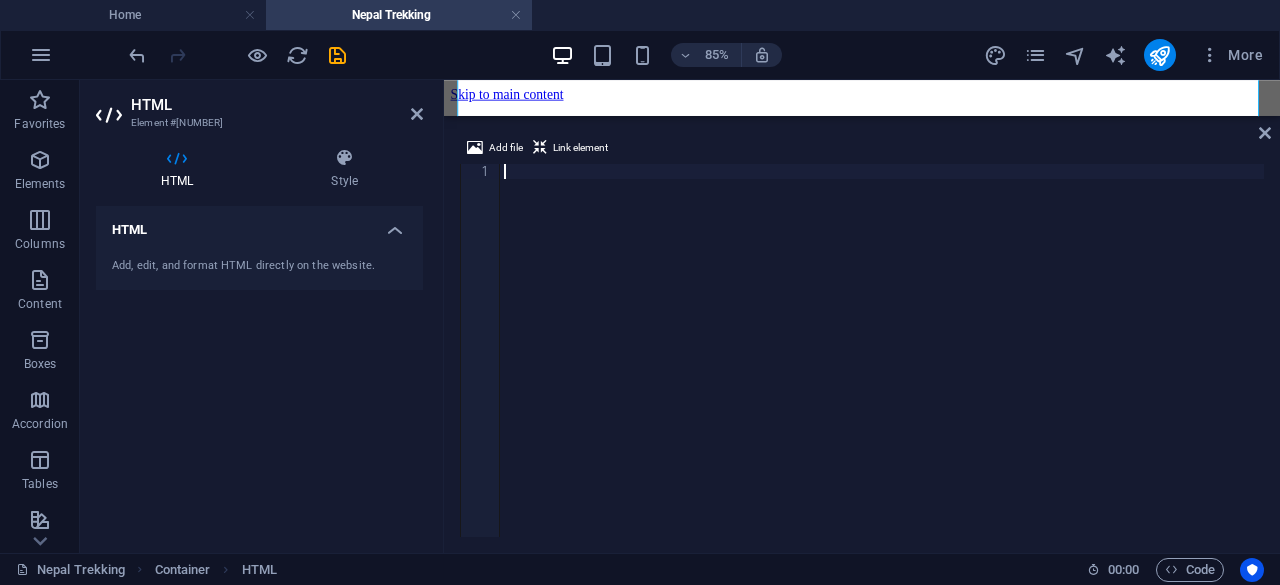 scroll, scrollTop: 117, scrollLeft: 0, axis: vertical 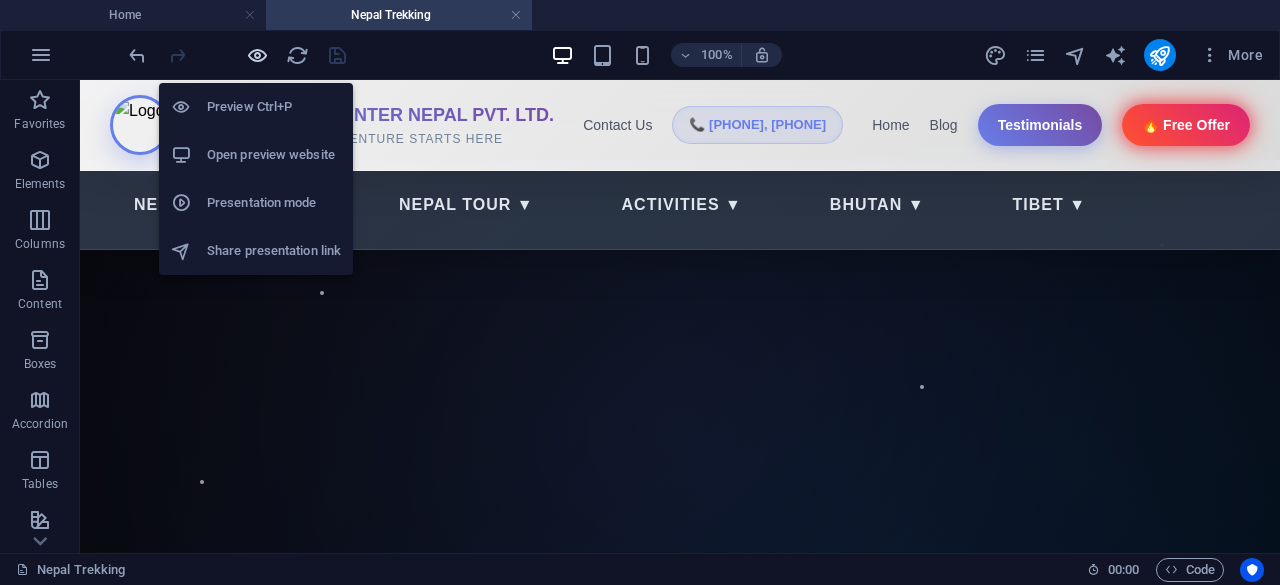 click at bounding box center [257, 55] 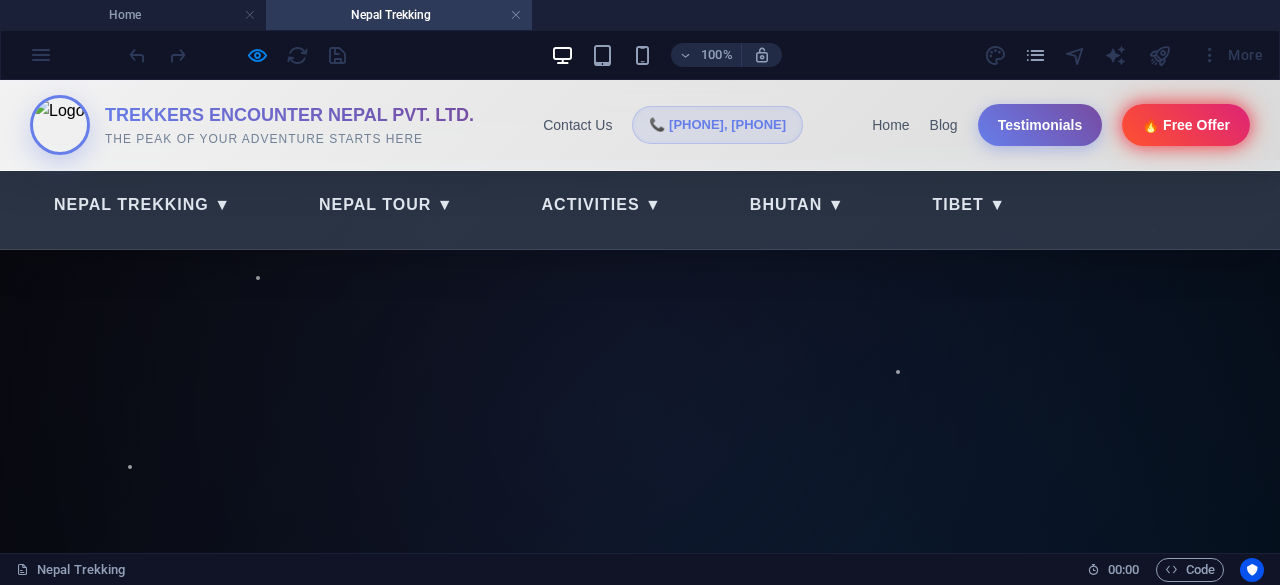 scroll, scrollTop: 0, scrollLeft: 0, axis: both 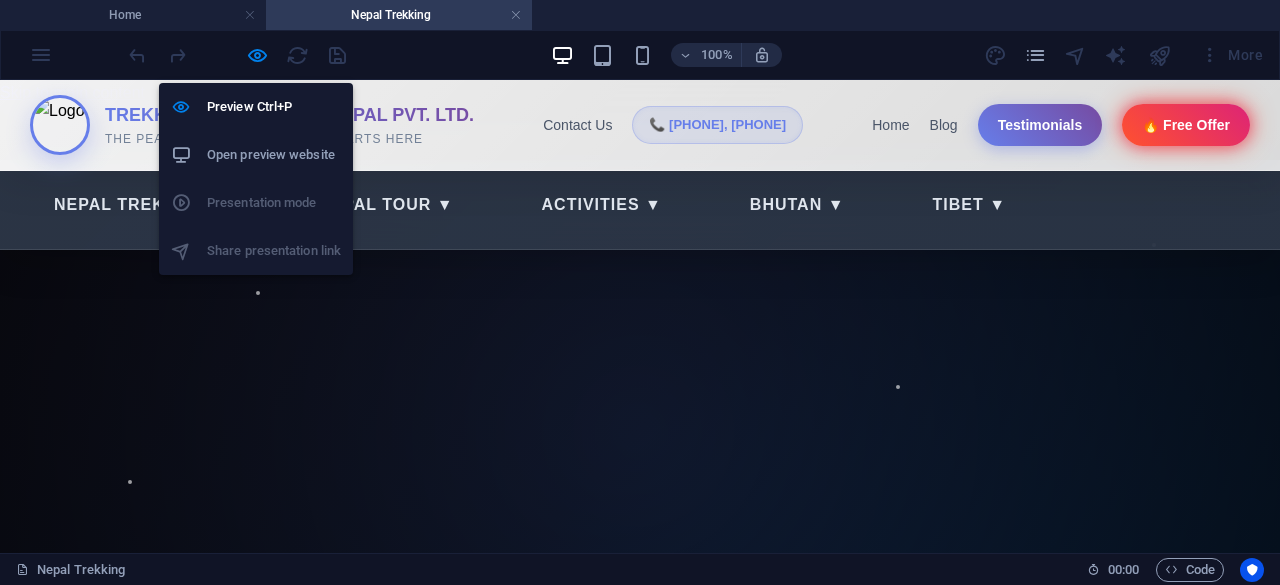 click on "Open preview website" at bounding box center [274, 155] 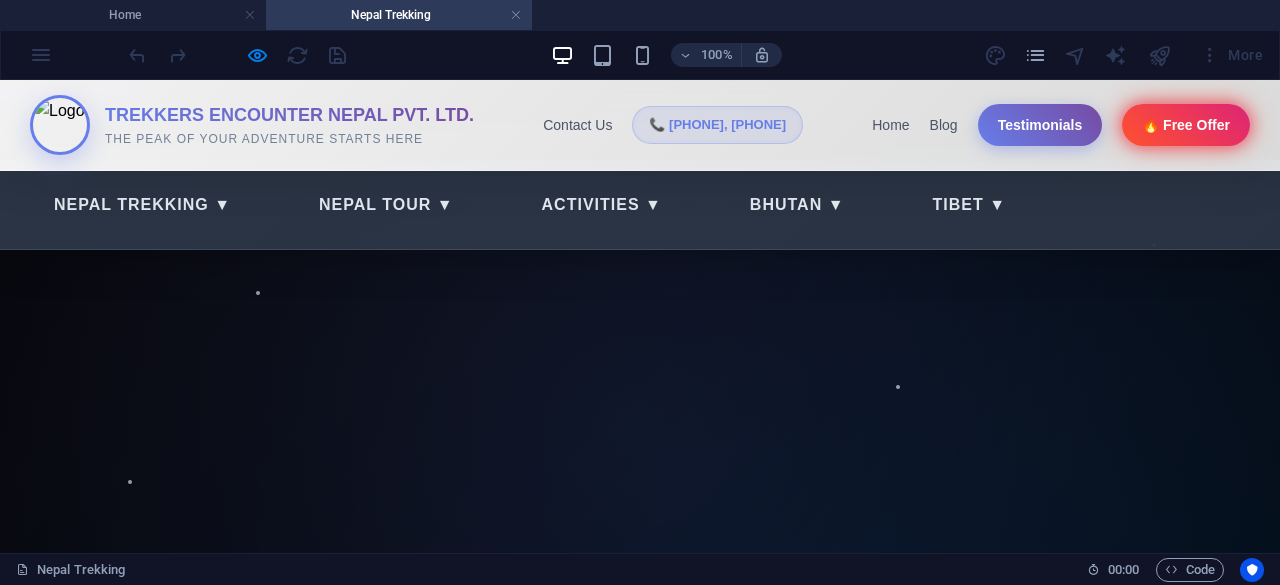 click at bounding box center [237, 55] 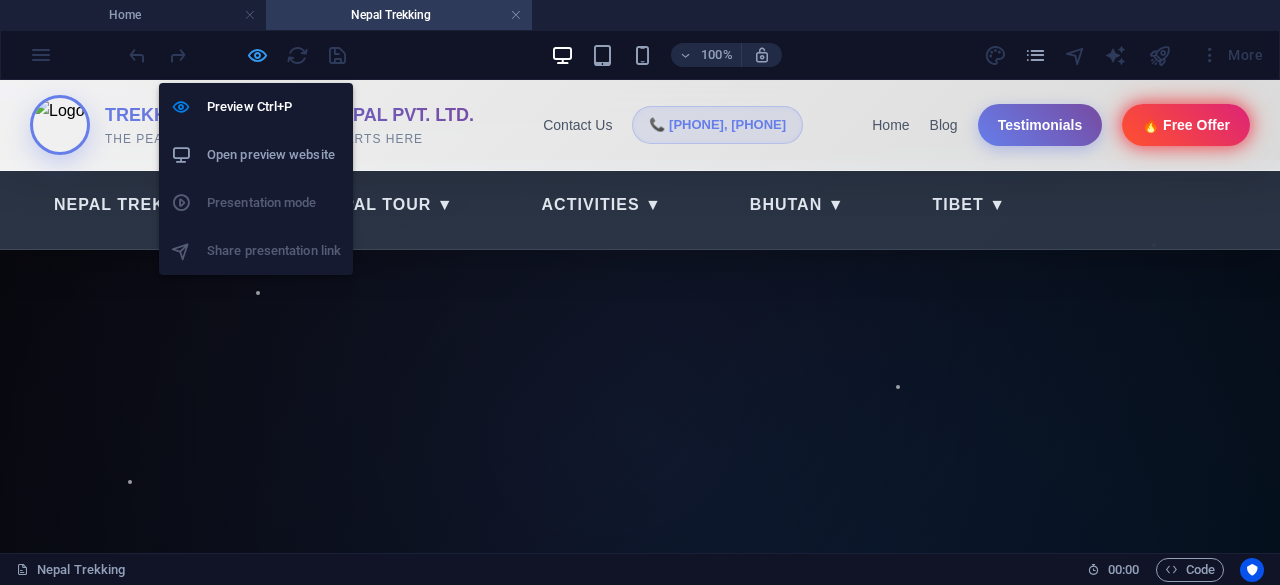 click at bounding box center (257, 55) 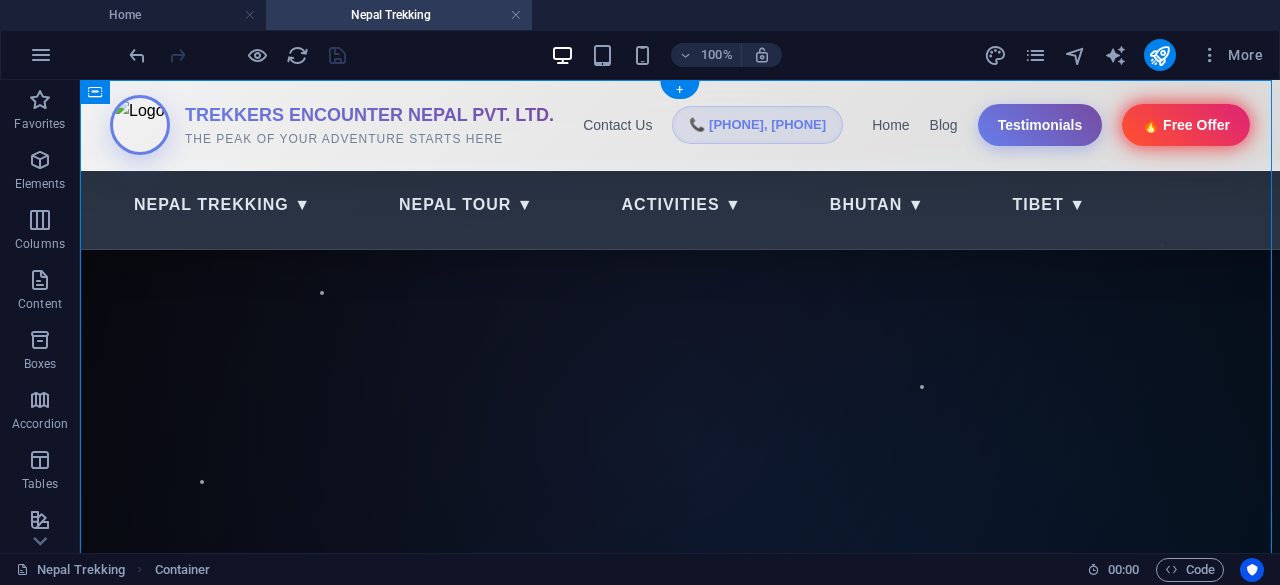 drag, startPoint x: 300, startPoint y: 237, endPoint x: 131, endPoint y: 92, distance: 222.67914 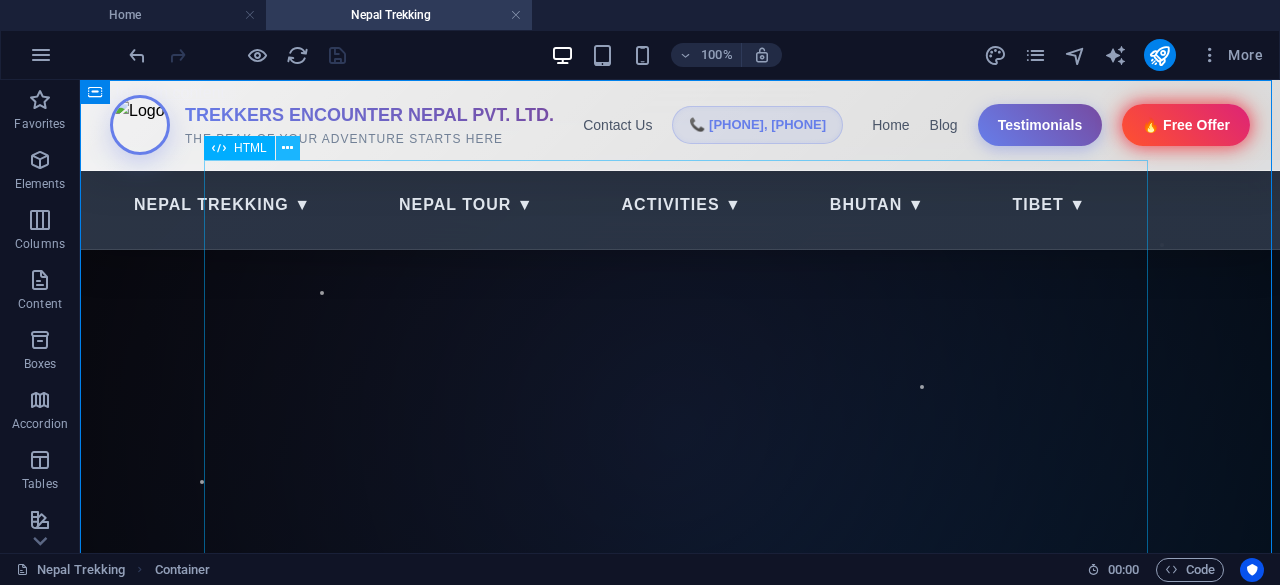 click at bounding box center [287, 148] 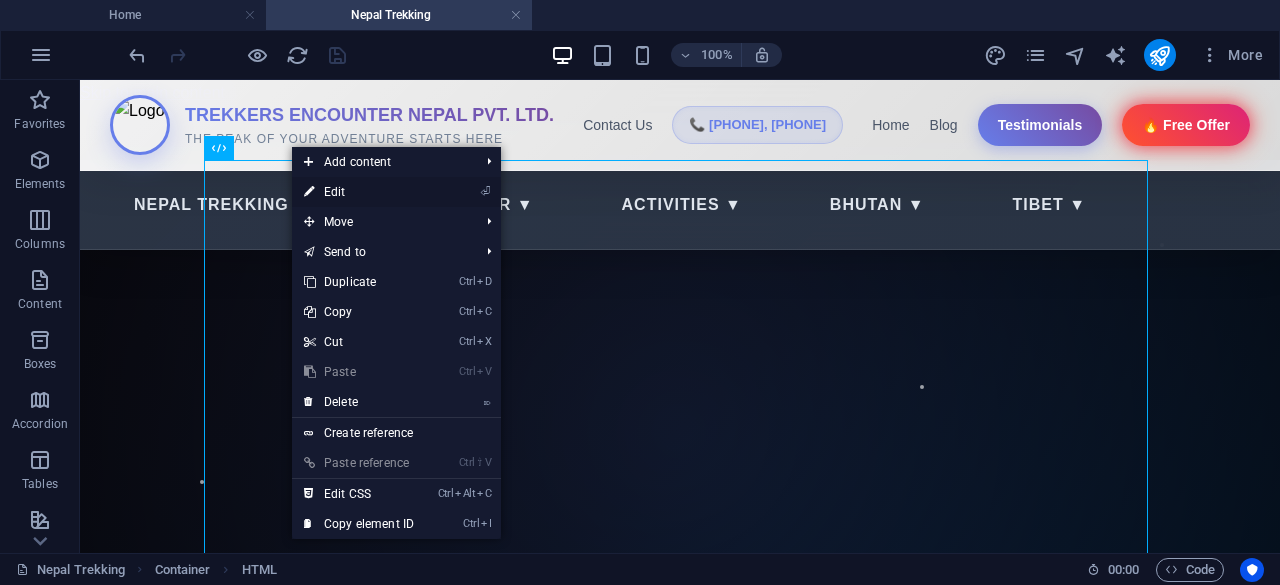 click on "⏎  Edit" at bounding box center [359, 192] 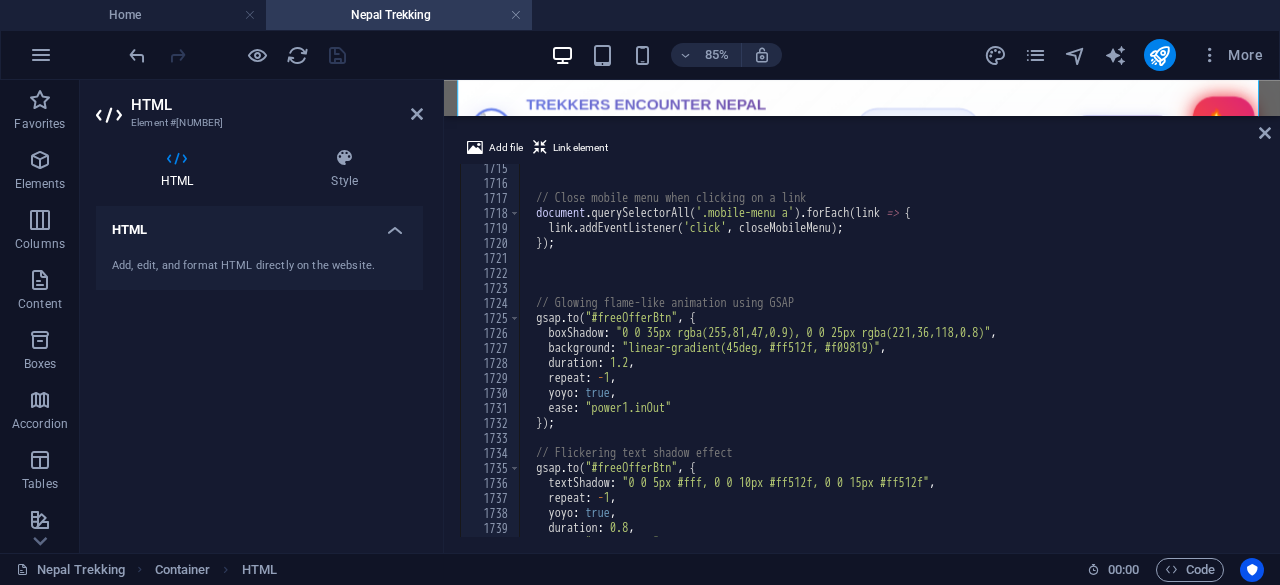 scroll, scrollTop: 3318, scrollLeft: 0, axis: vertical 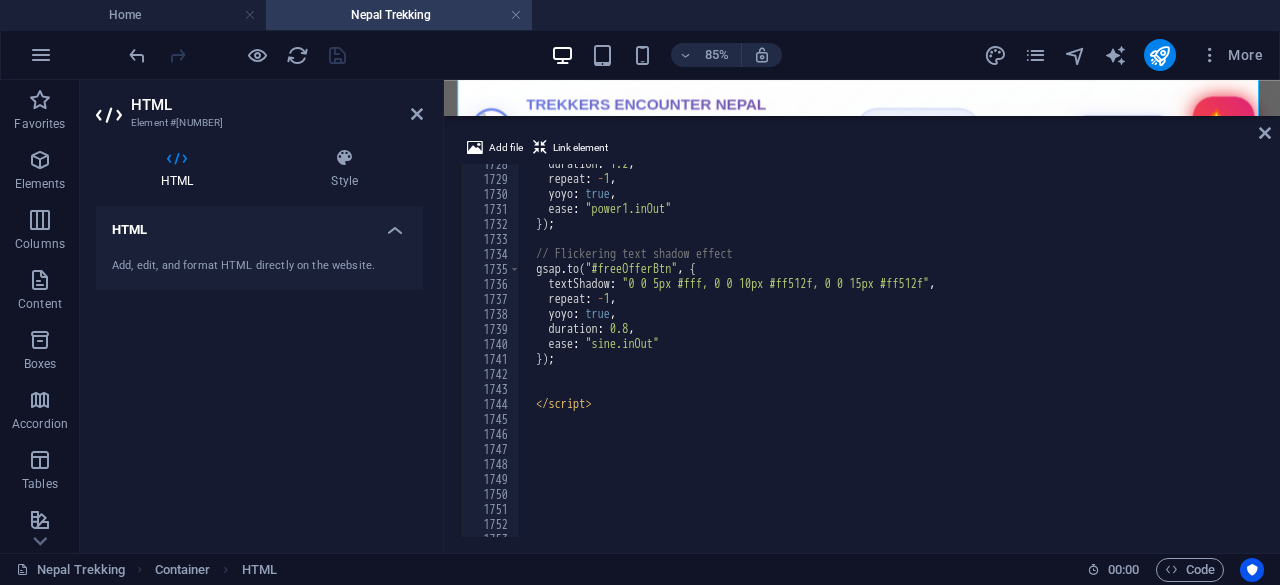 type on "</html>" 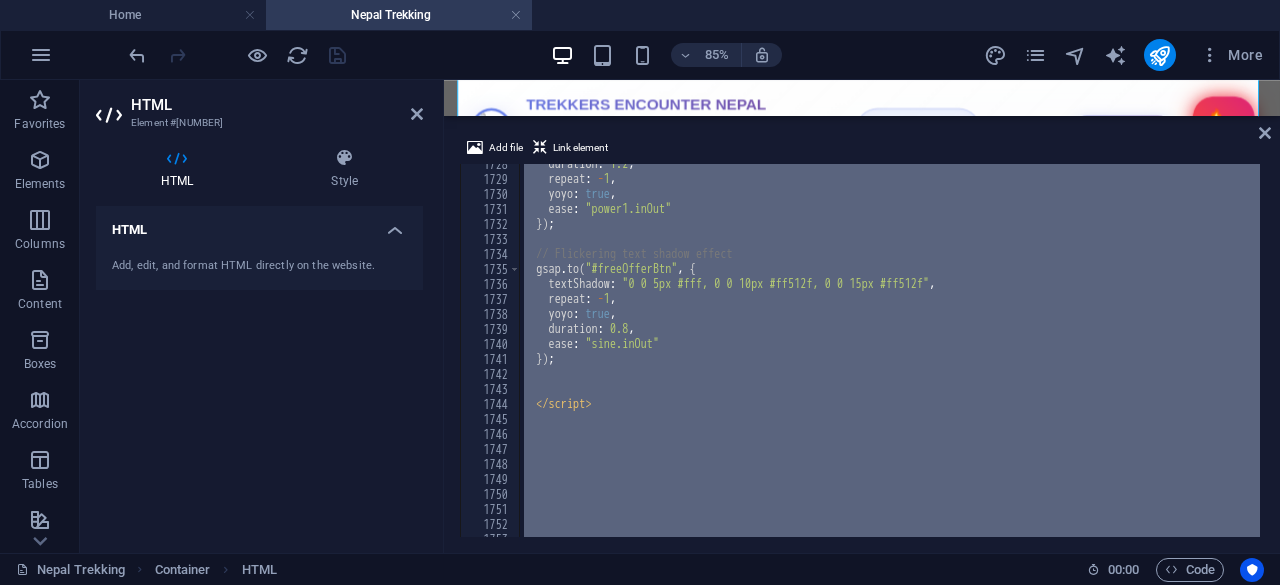 type 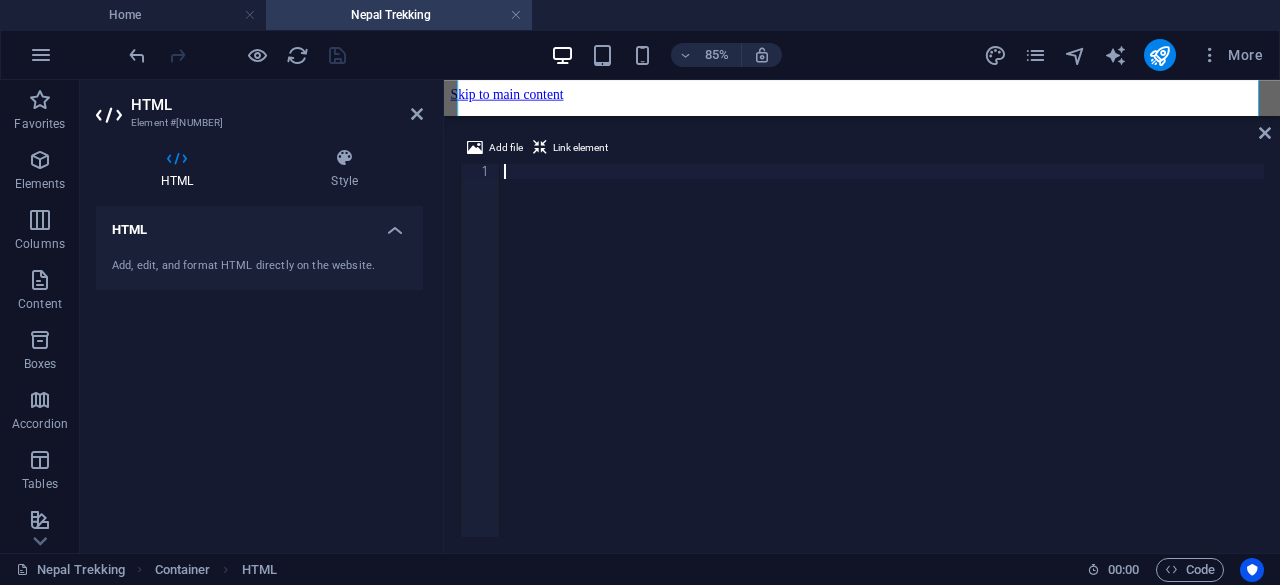 scroll, scrollTop: 117, scrollLeft: 0, axis: vertical 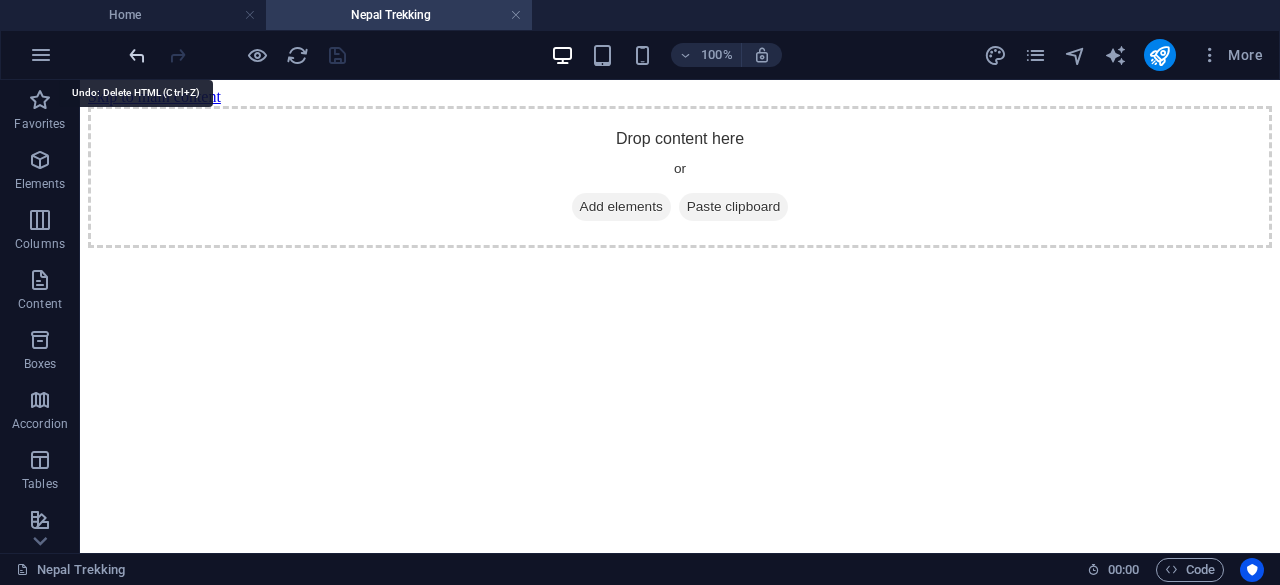 click at bounding box center (137, 55) 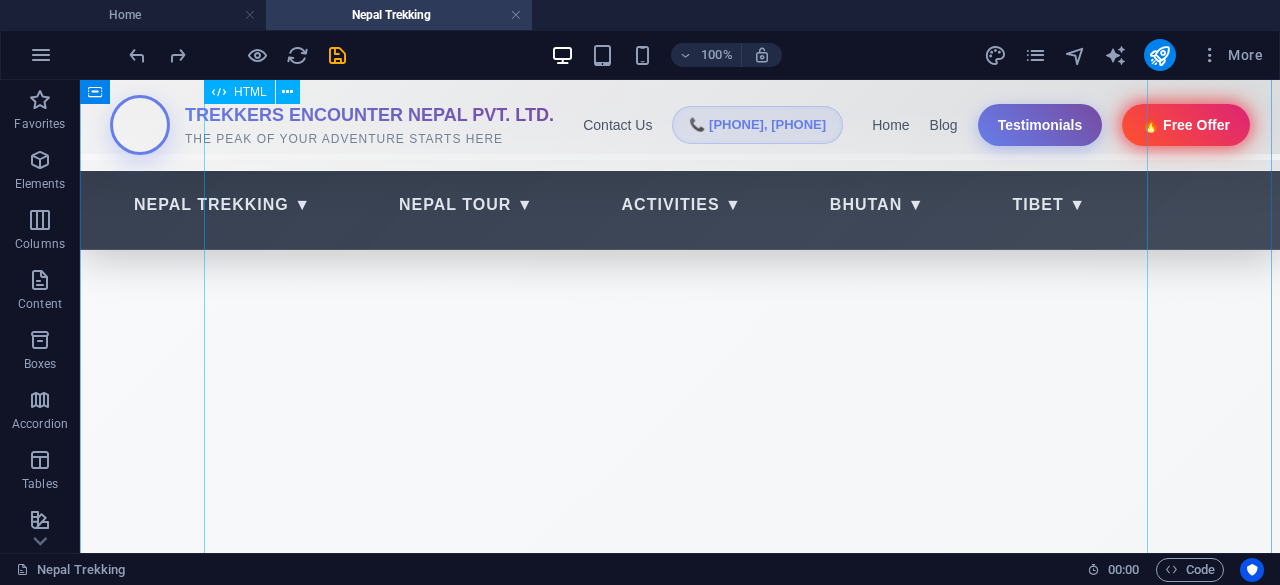 scroll, scrollTop: 0, scrollLeft: 0, axis: both 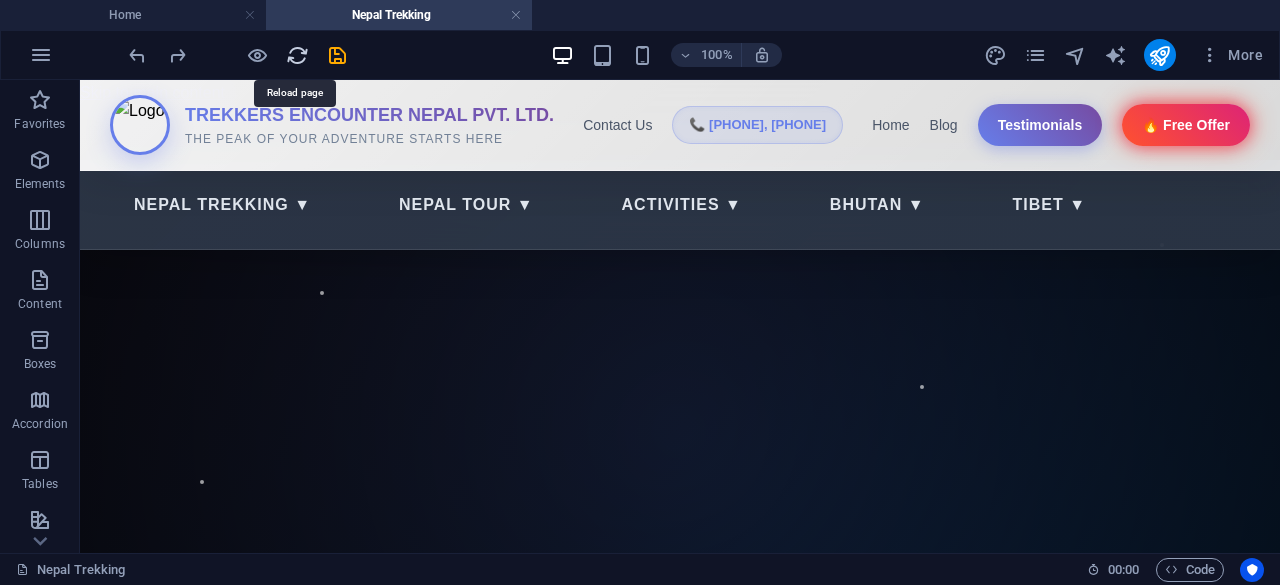 drag, startPoint x: 297, startPoint y: 55, endPoint x: 660, endPoint y: 31, distance: 363.7925 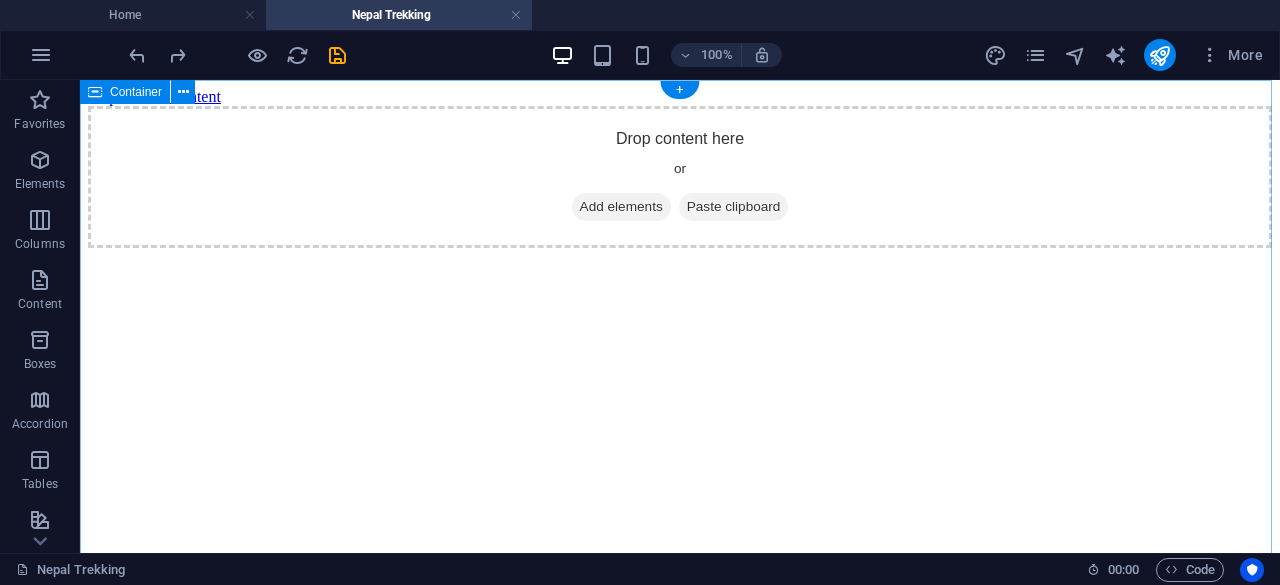 scroll, scrollTop: 0, scrollLeft: 0, axis: both 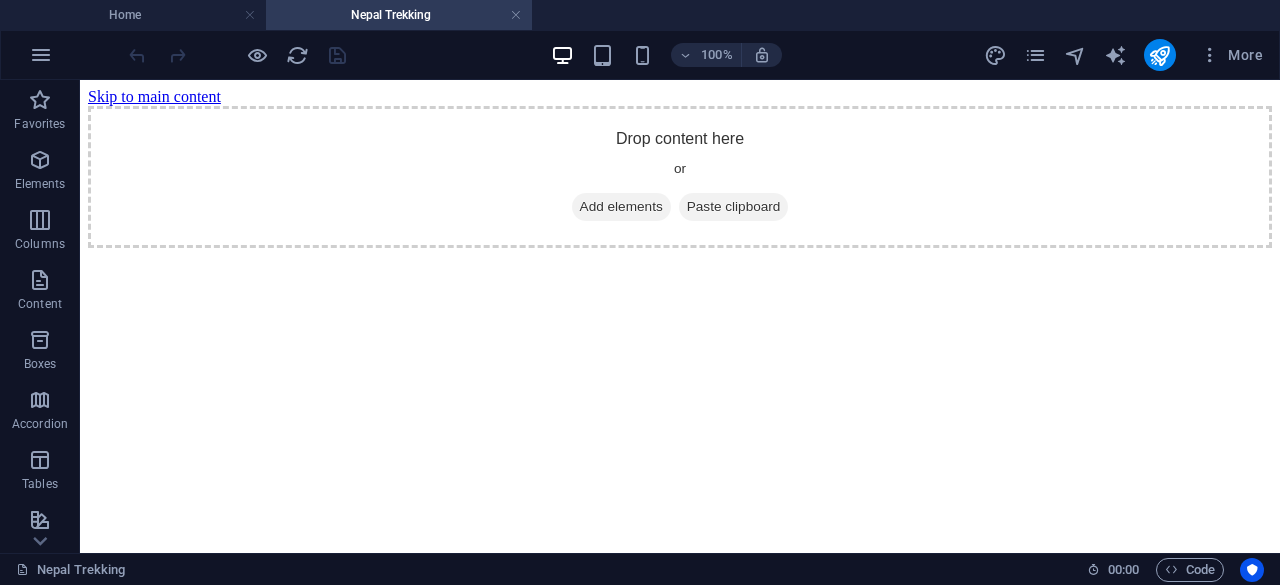 click on "Nepal Trekking" at bounding box center [399, 15] 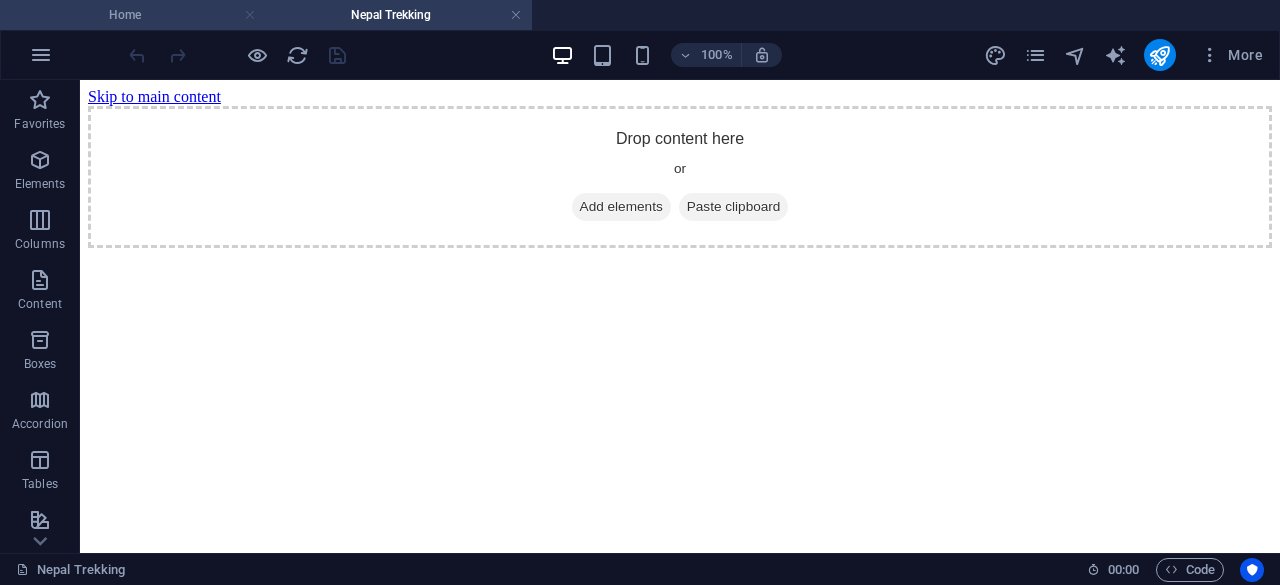 click at bounding box center (250, 15) 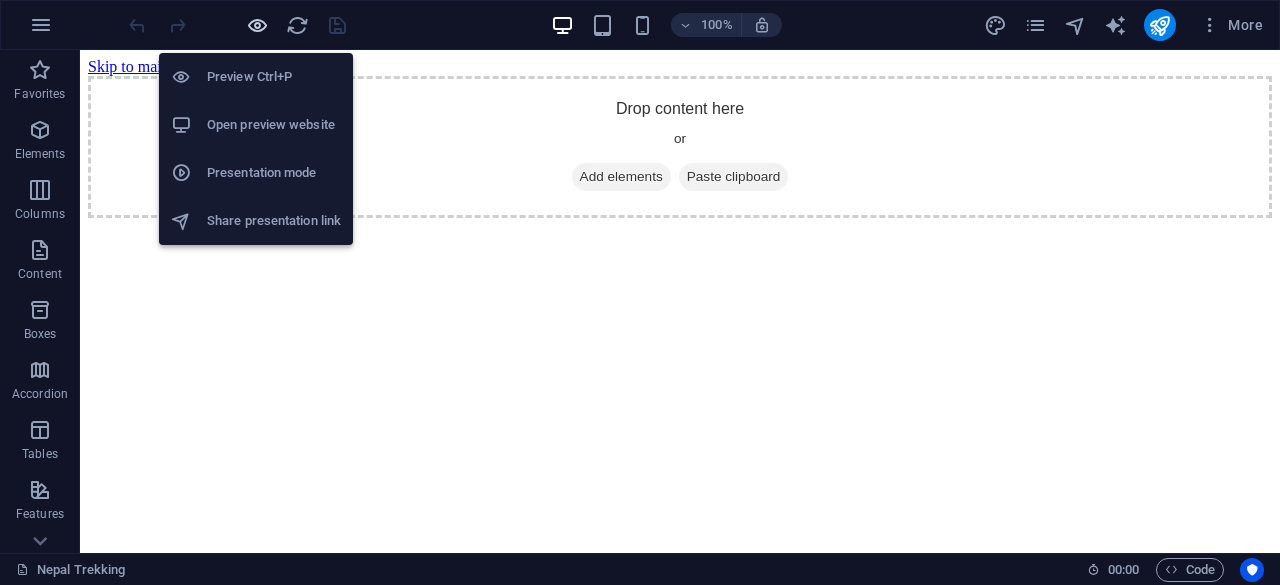 click at bounding box center [257, 25] 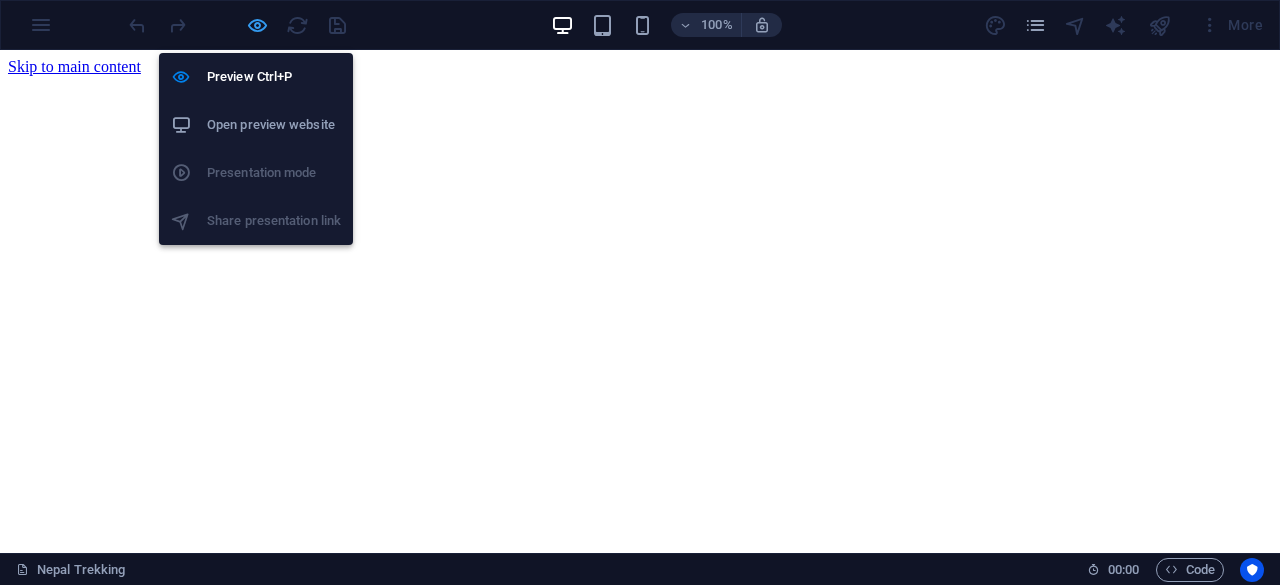 click at bounding box center [257, 25] 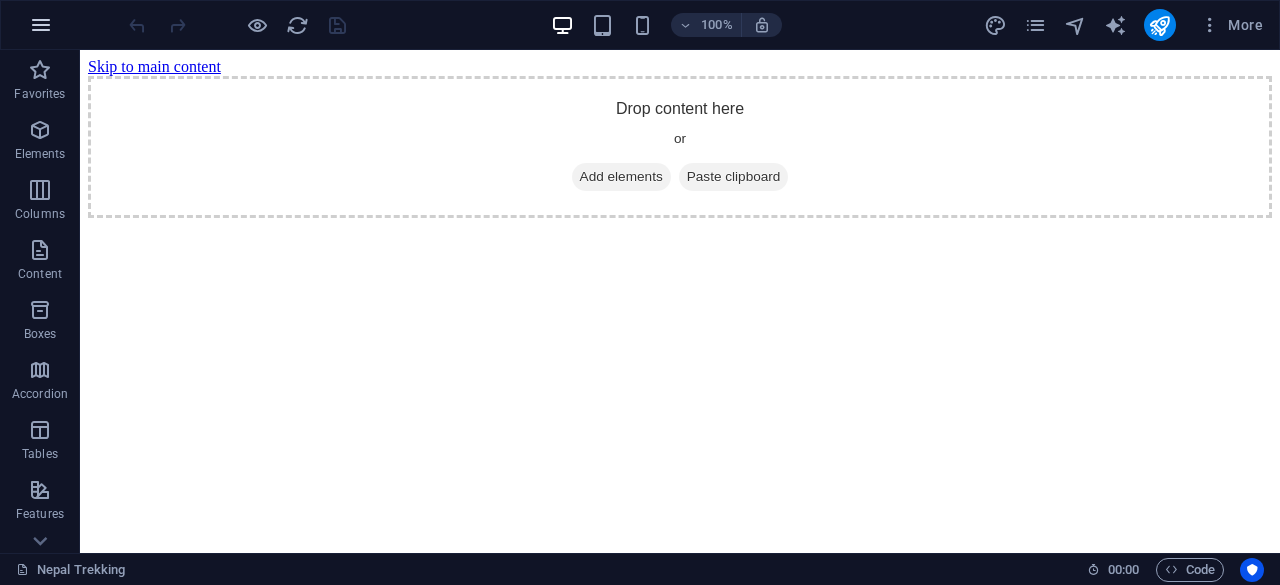 click at bounding box center (41, 25) 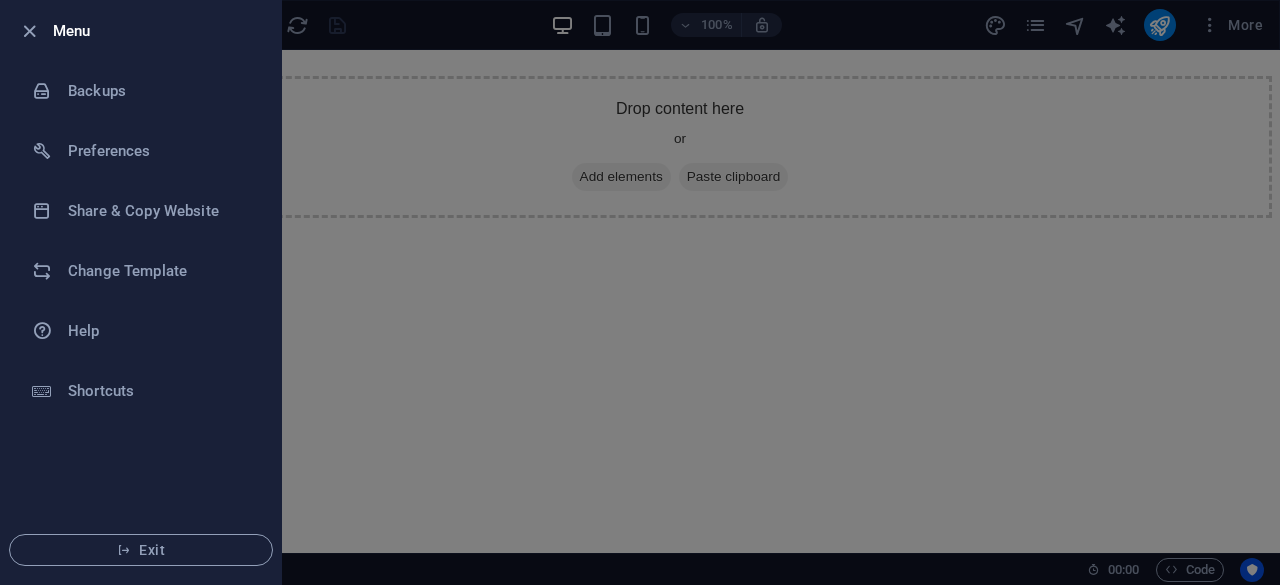 click at bounding box center [640, 292] 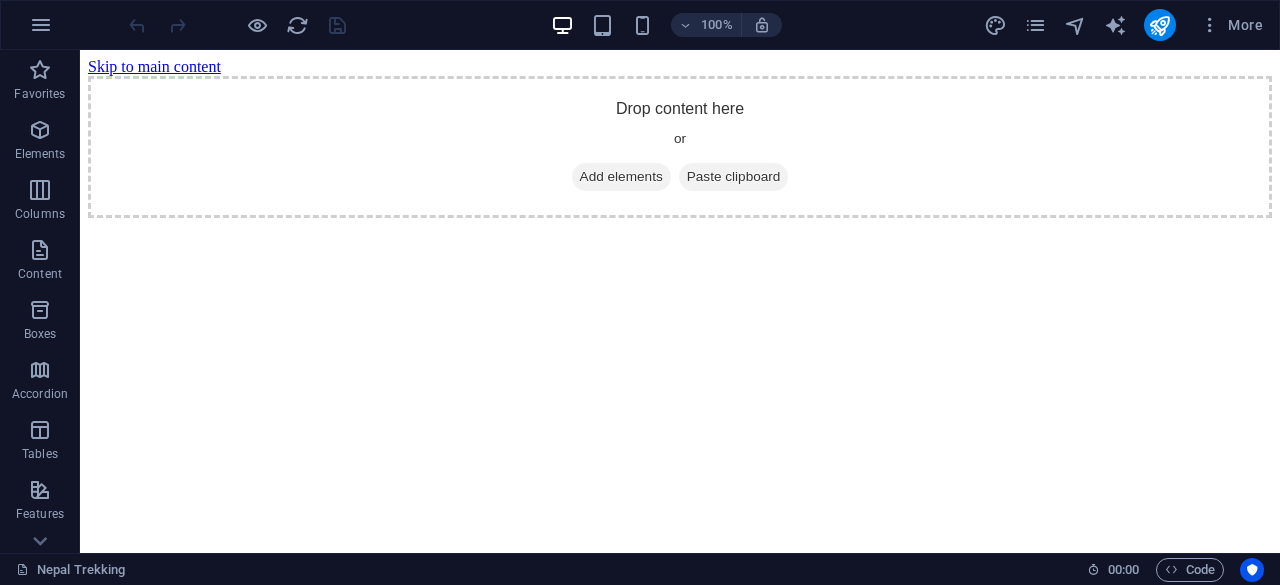 scroll, scrollTop: 0, scrollLeft: 0, axis: both 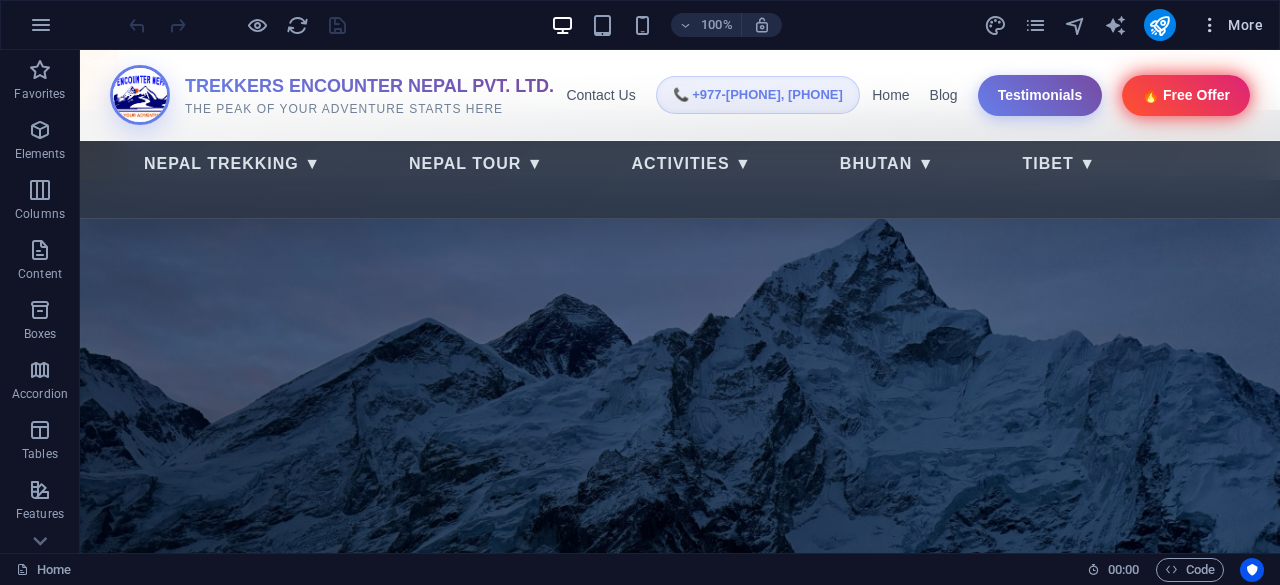 click on "More" at bounding box center [1231, 25] 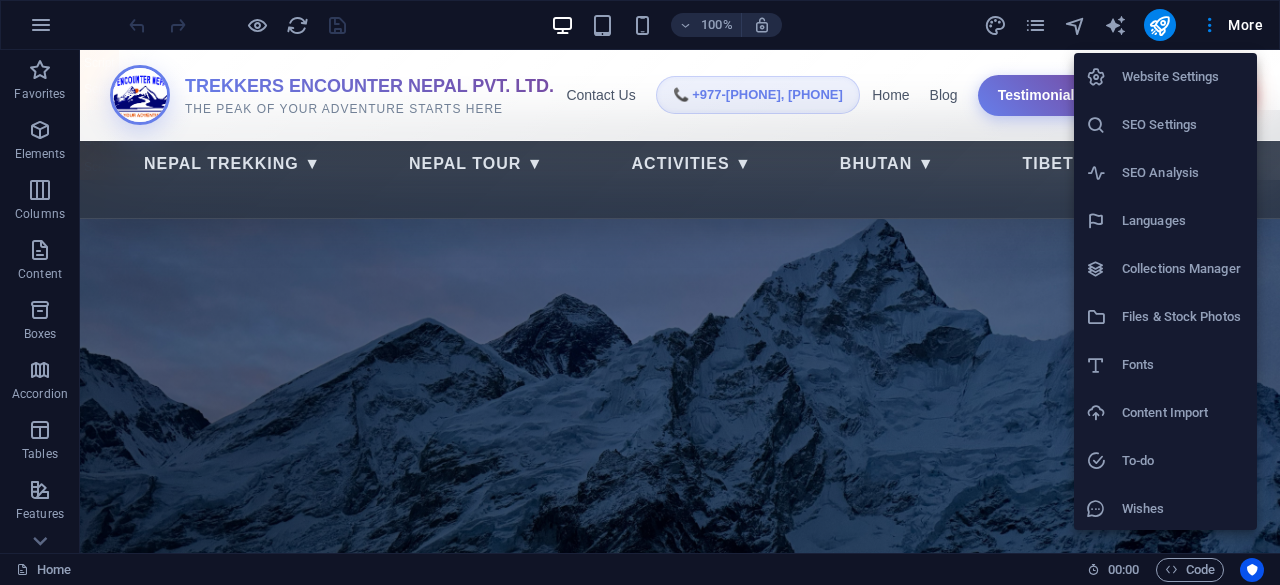 click at bounding box center (640, 292) 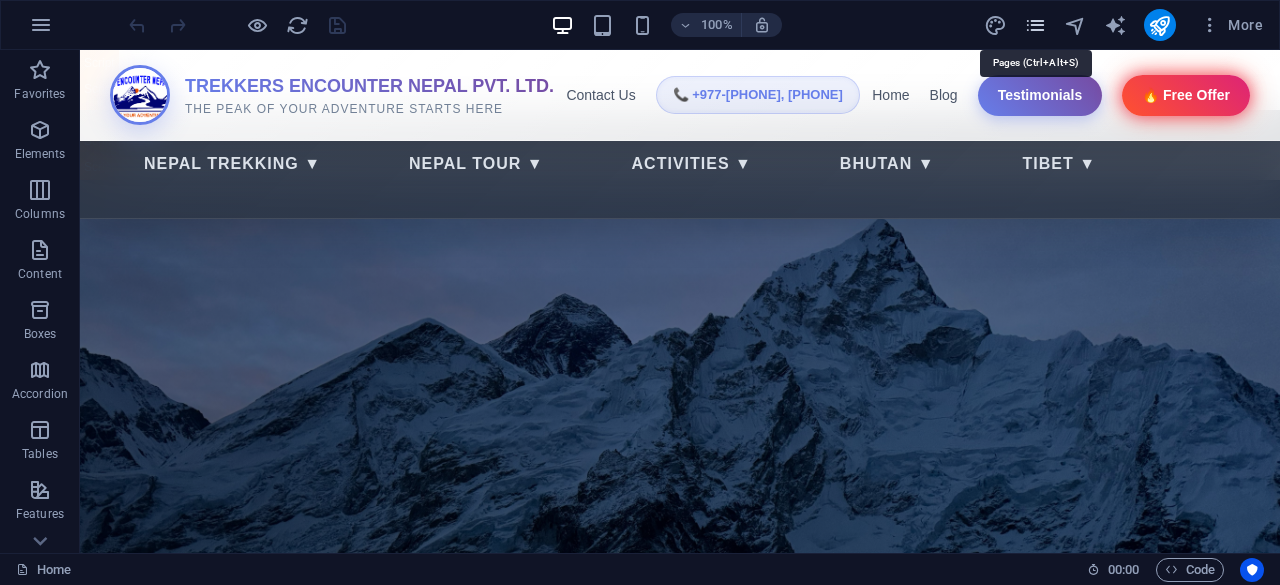click at bounding box center [1035, 25] 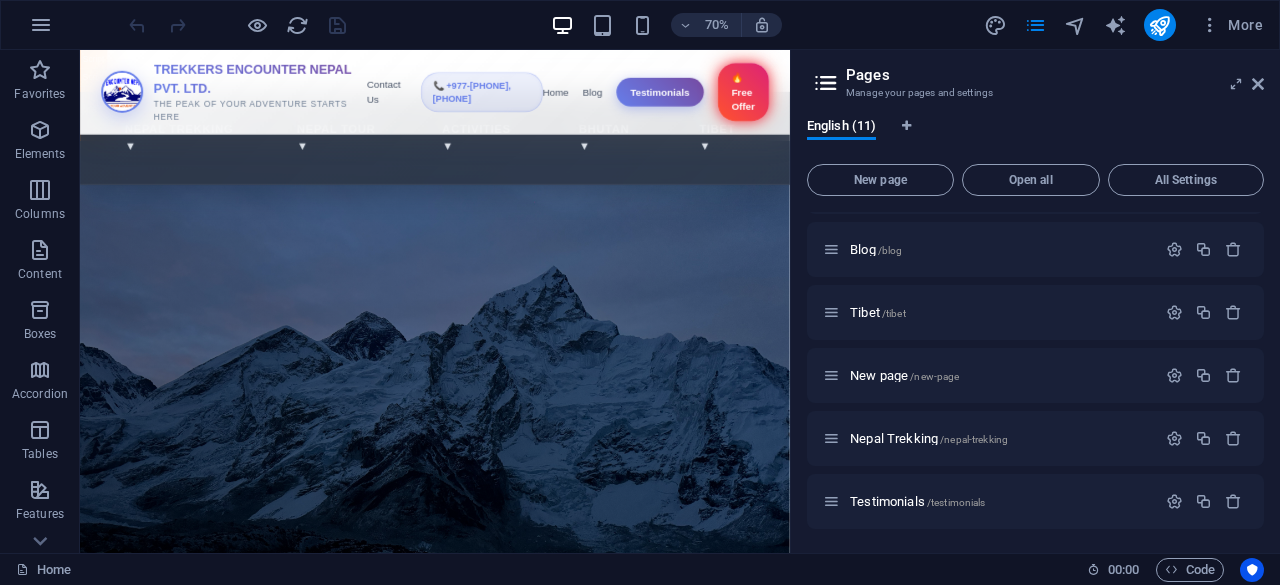 scroll, scrollTop: 306, scrollLeft: 0, axis: vertical 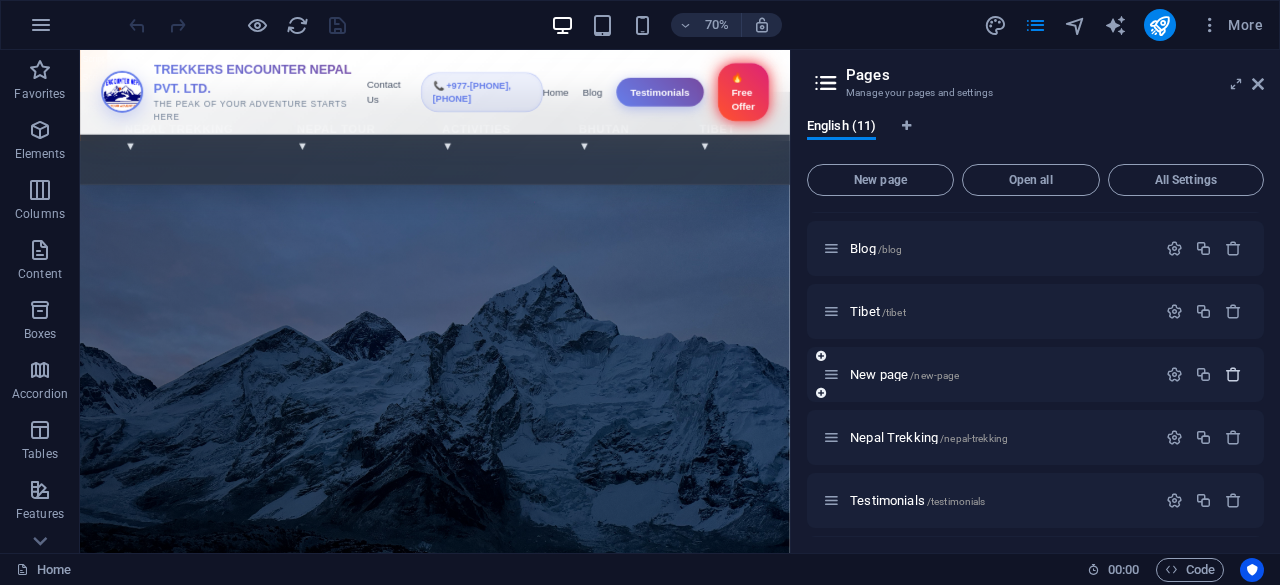 click at bounding box center (1233, 374) 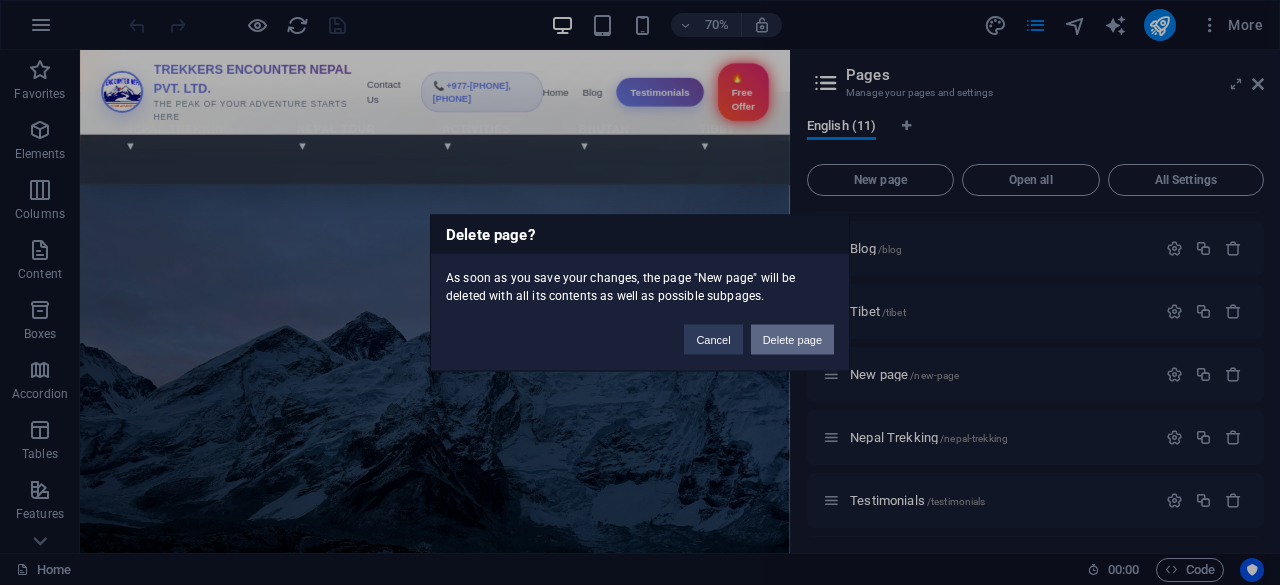 click on "Delete page" at bounding box center (792, 339) 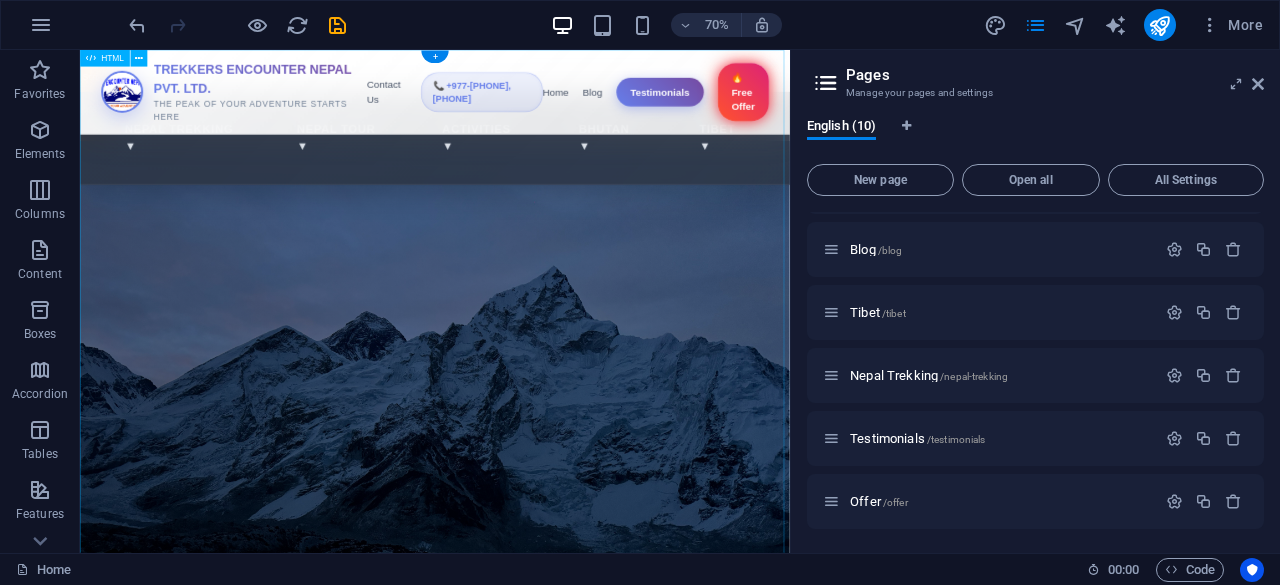 scroll, scrollTop: 304, scrollLeft: 0, axis: vertical 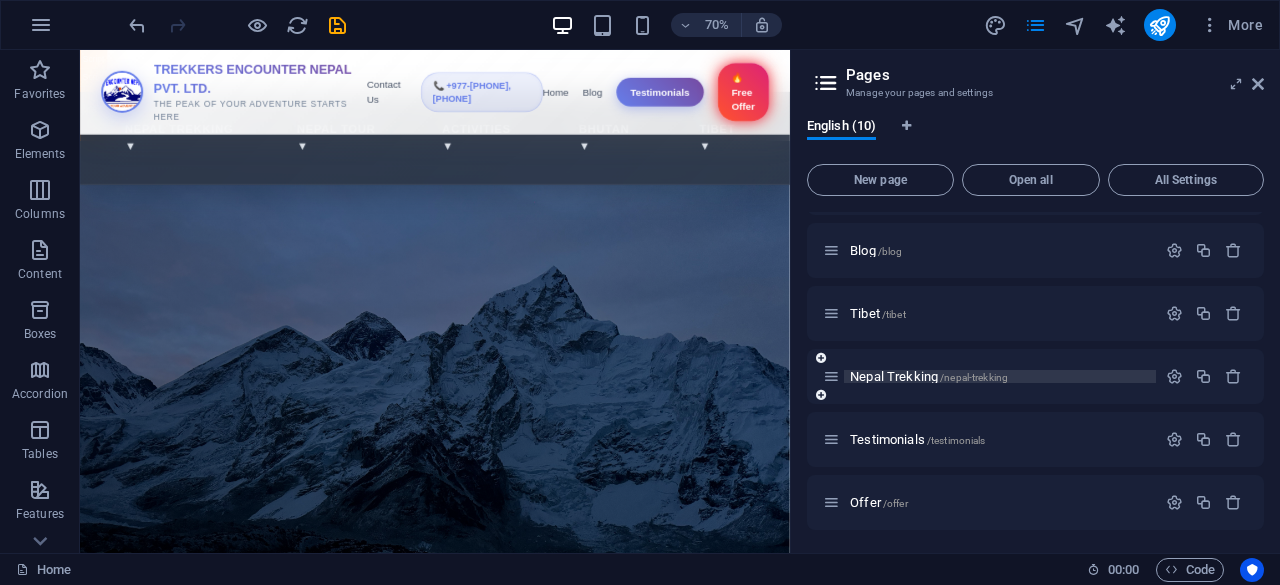 click on "/nepal-trekking" at bounding box center (974, 377) 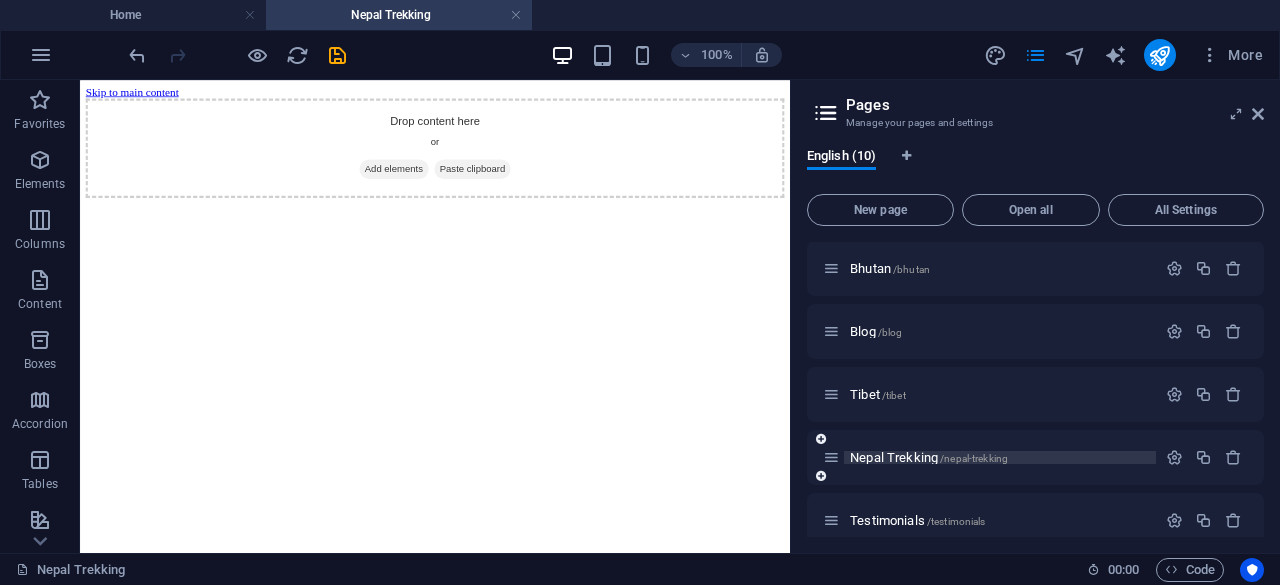 scroll, scrollTop: 0, scrollLeft: 0, axis: both 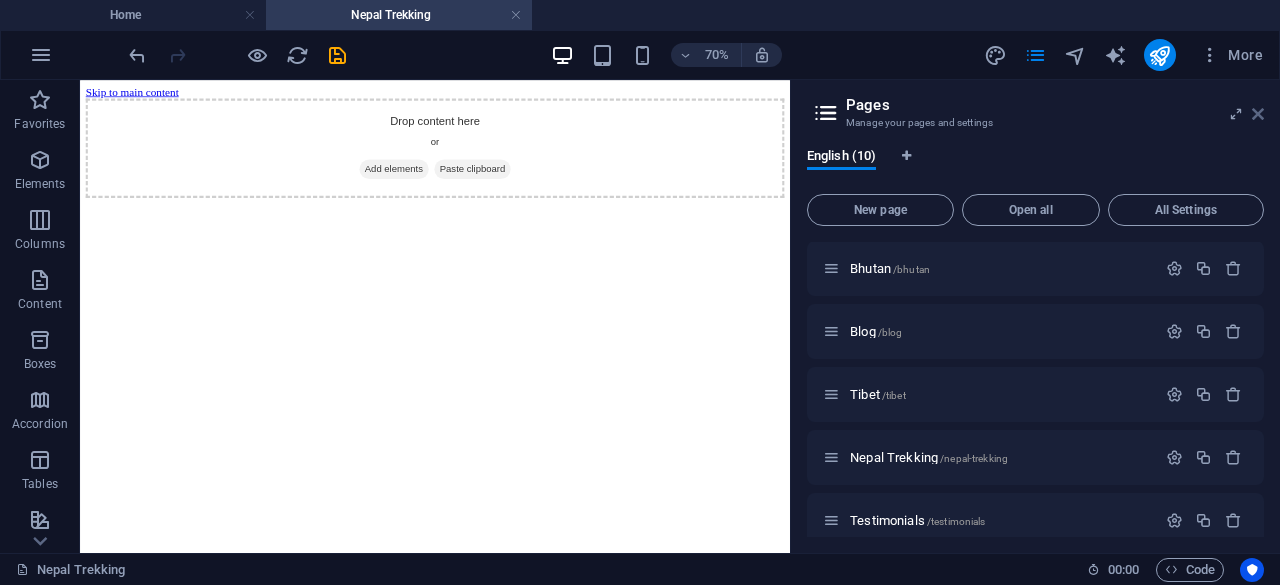 click at bounding box center (1258, 114) 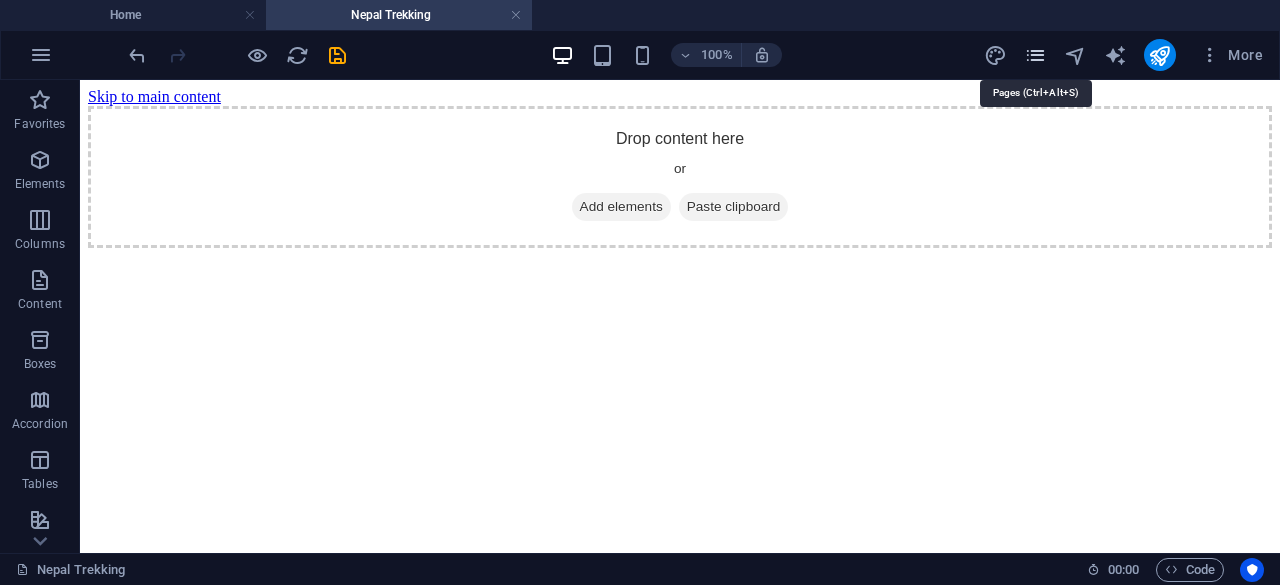 click at bounding box center (1035, 55) 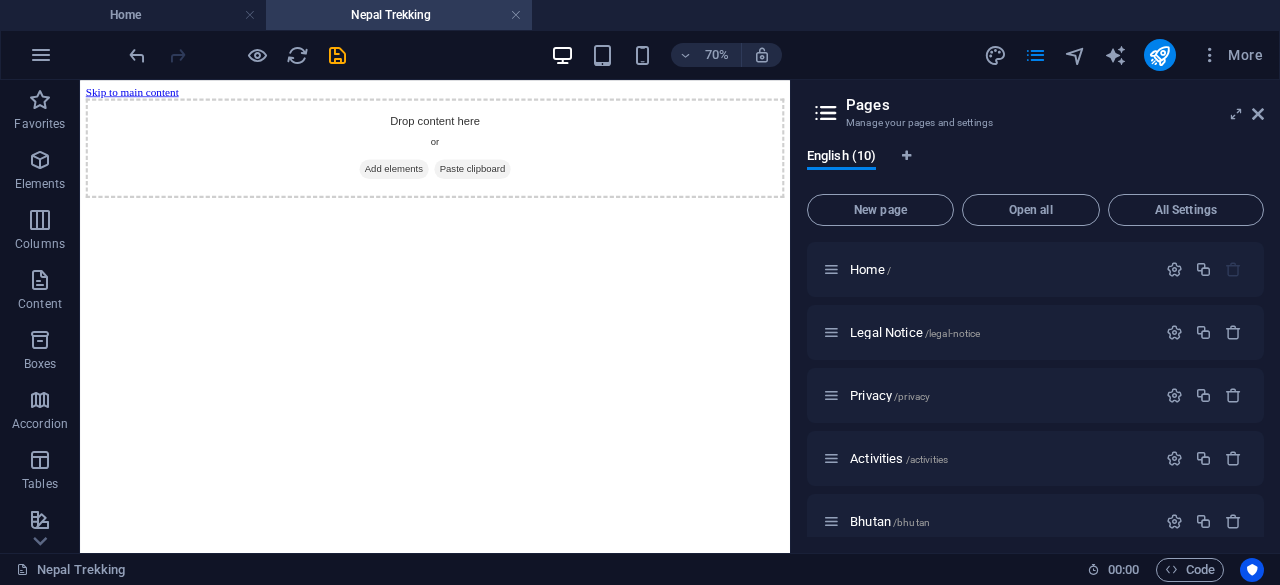 click at bounding box center [826, 113] 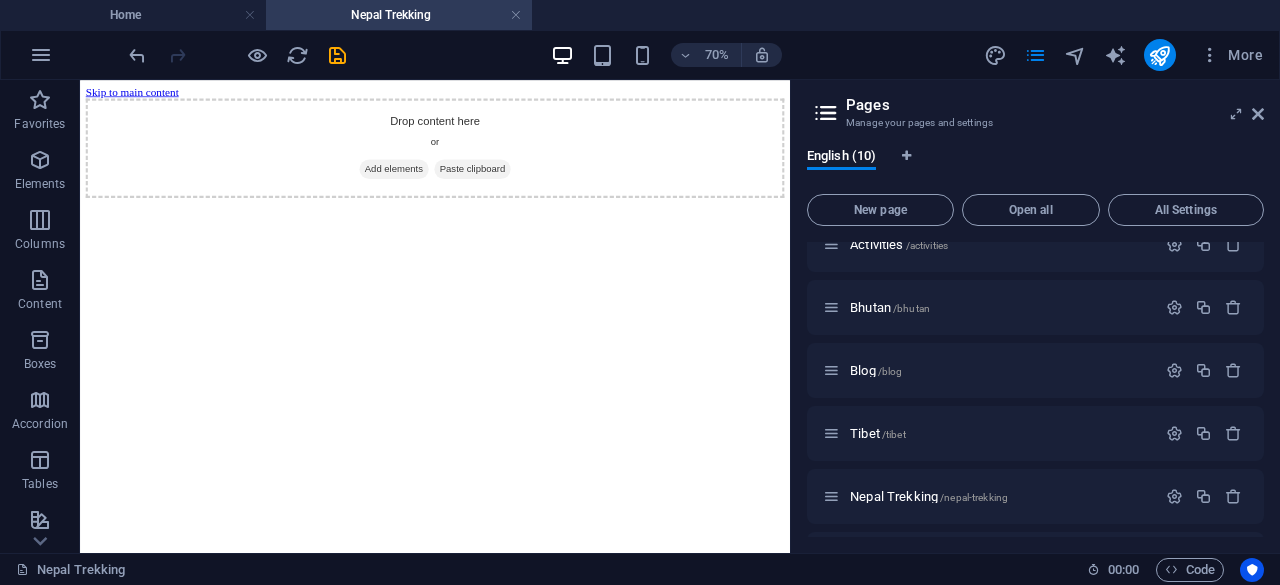 scroll, scrollTop: 334, scrollLeft: 0, axis: vertical 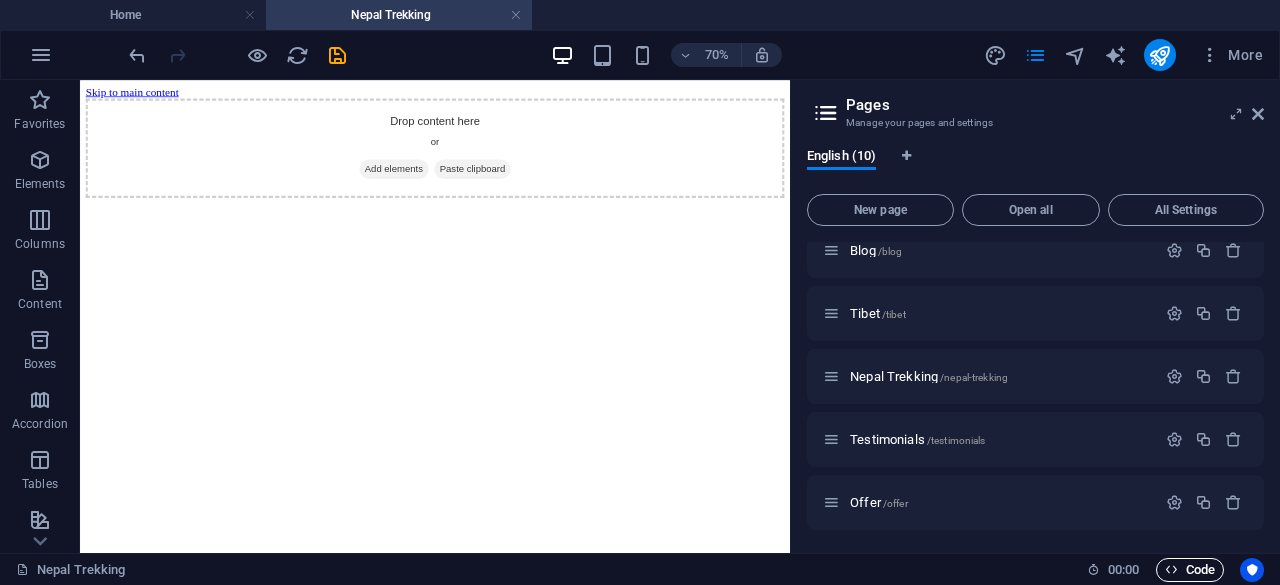 click on "Code" at bounding box center (1190, 570) 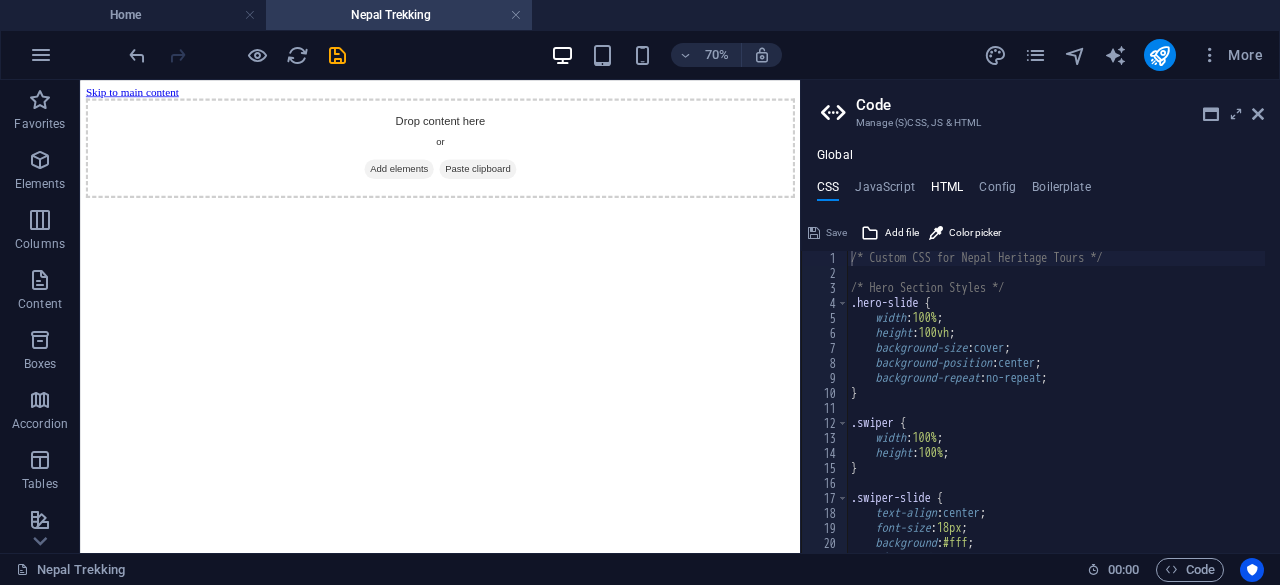 click on "HTML" at bounding box center (947, 191) 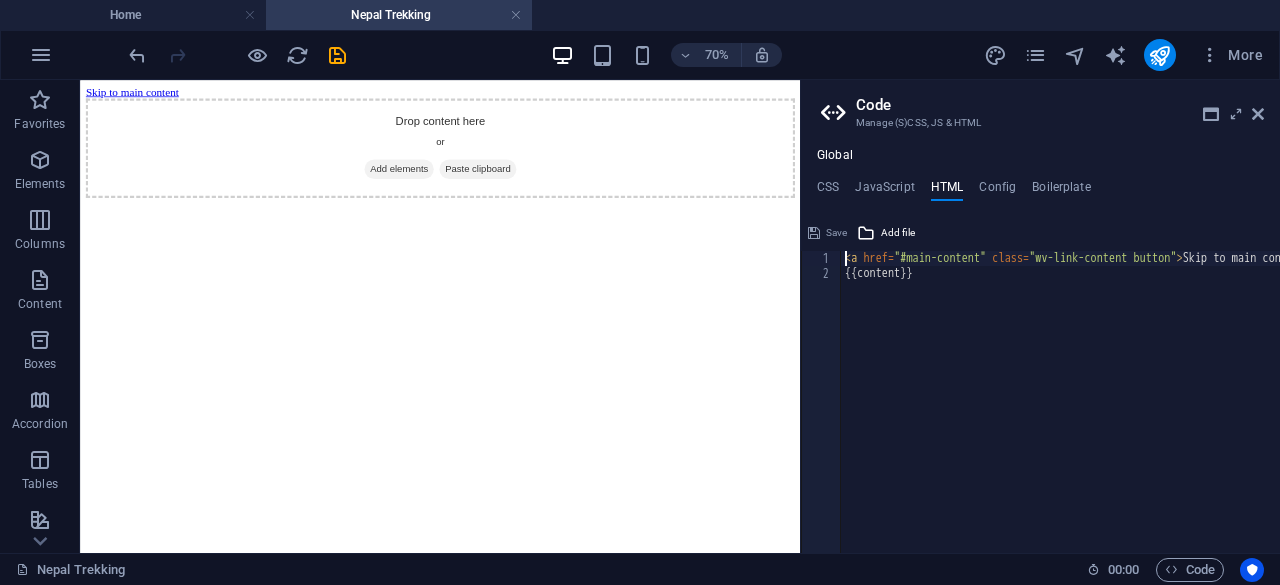 scroll, scrollTop: 0, scrollLeft: 0, axis: both 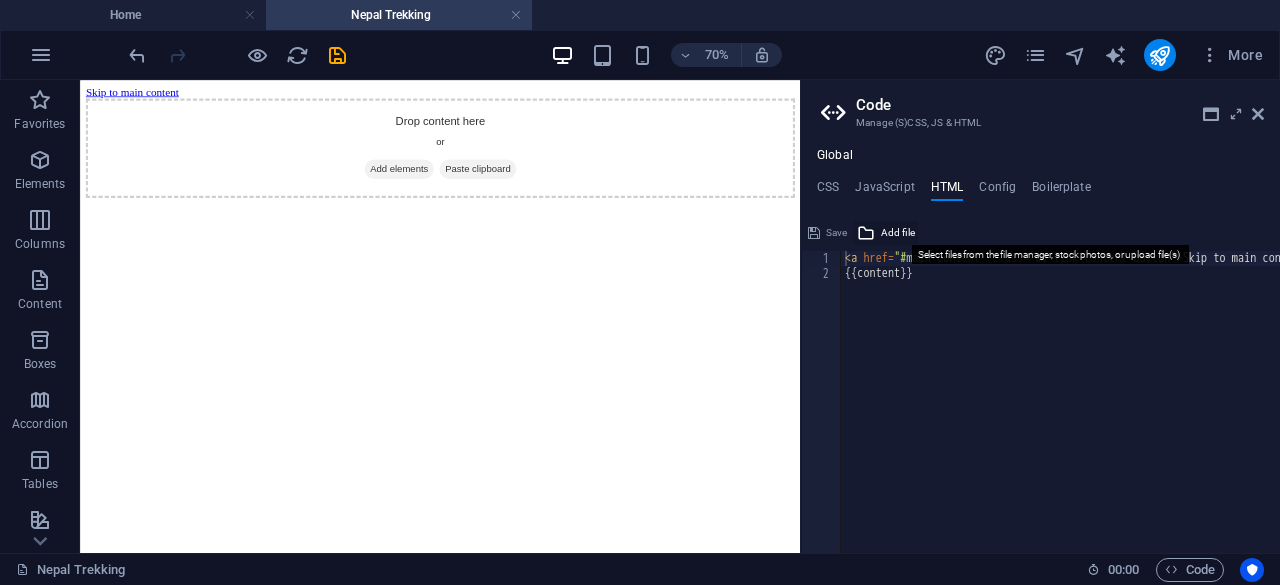 click at bounding box center [866, 233] 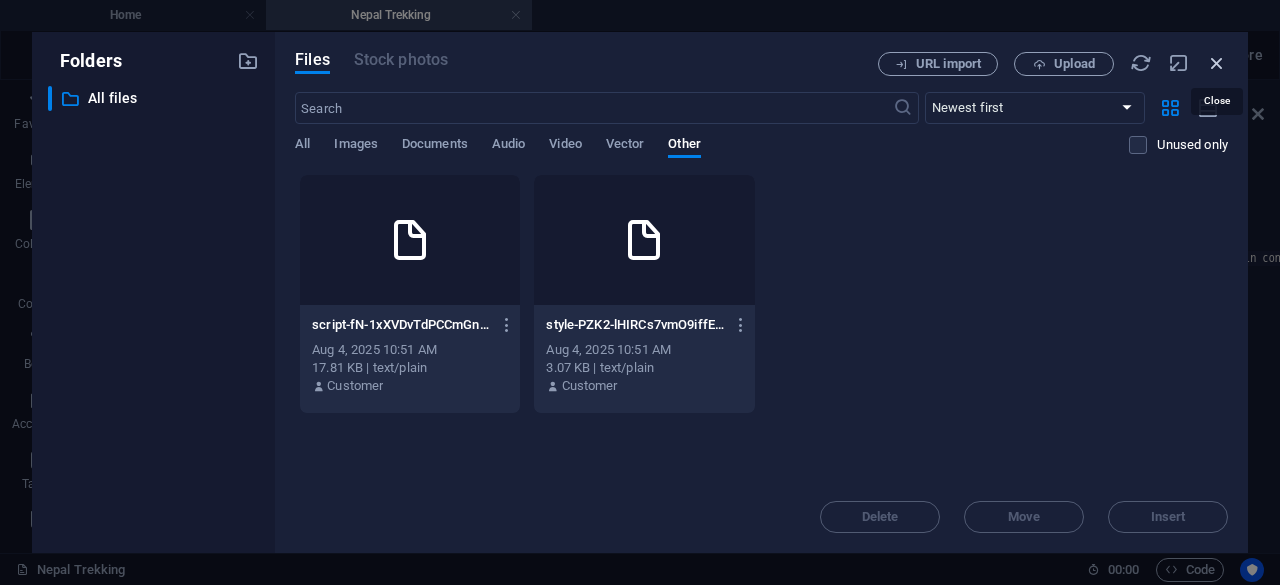 click at bounding box center (1217, 63) 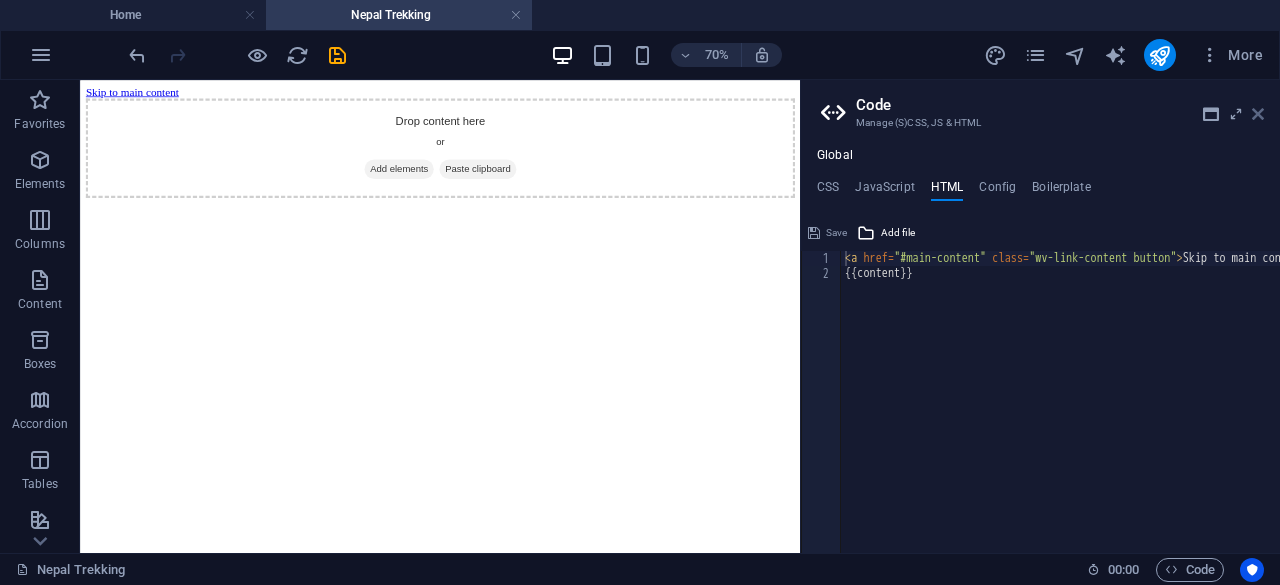 click at bounding box center [1258, 114] 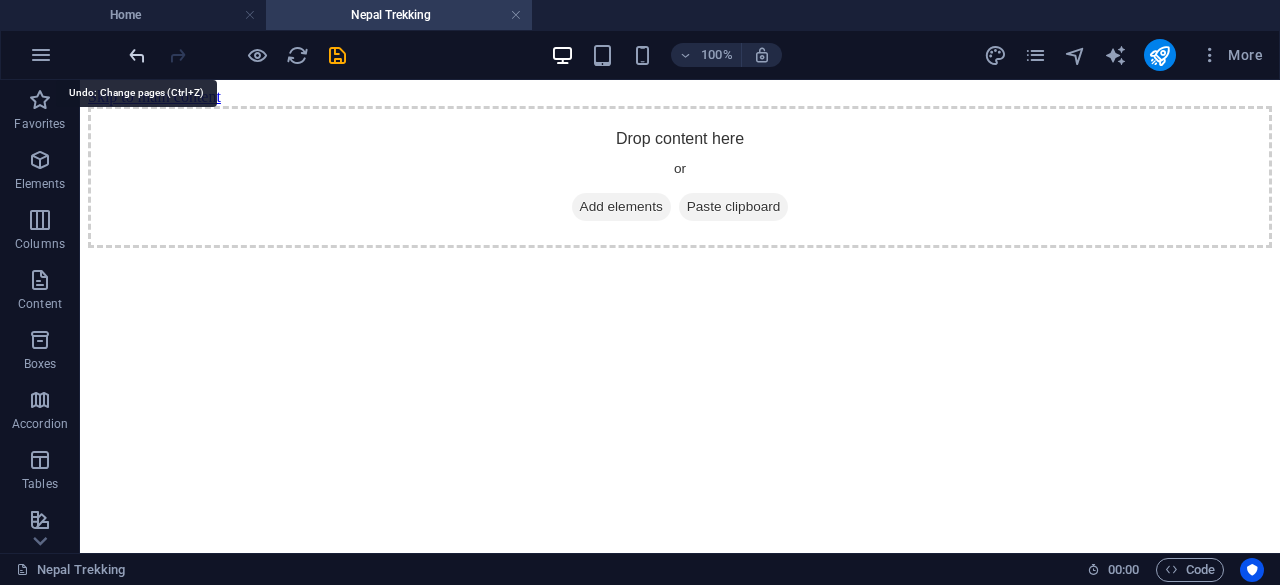 click at bounding box center (137, 55) 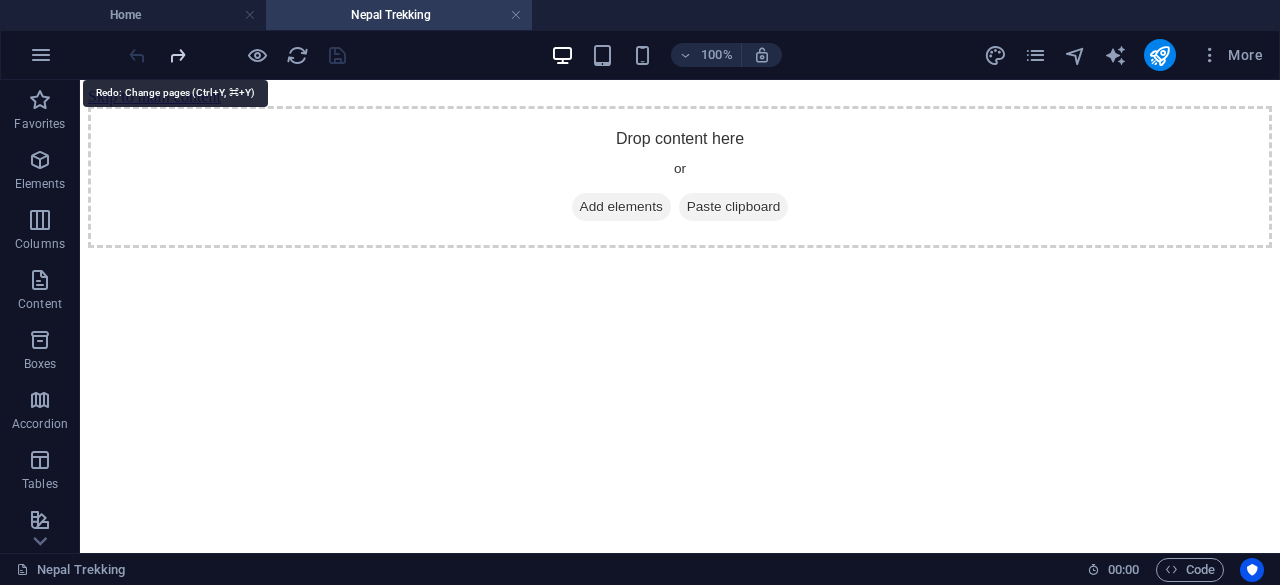 click at bounding box center [177, 55] 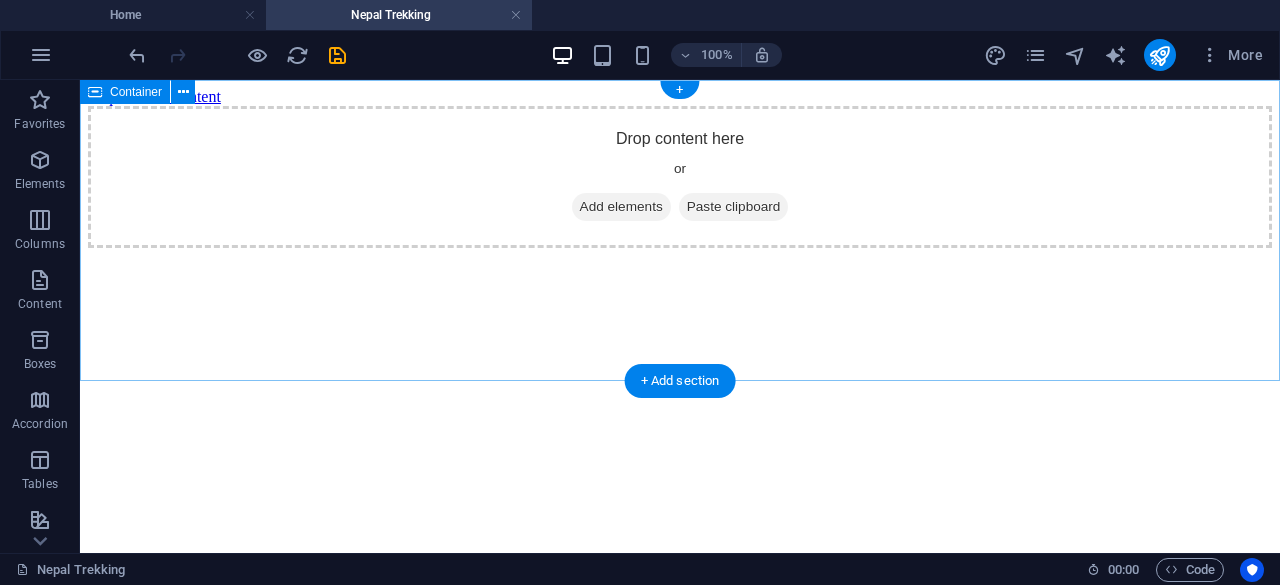 click on "Paste clipboard" at bounding box center (734, 207) 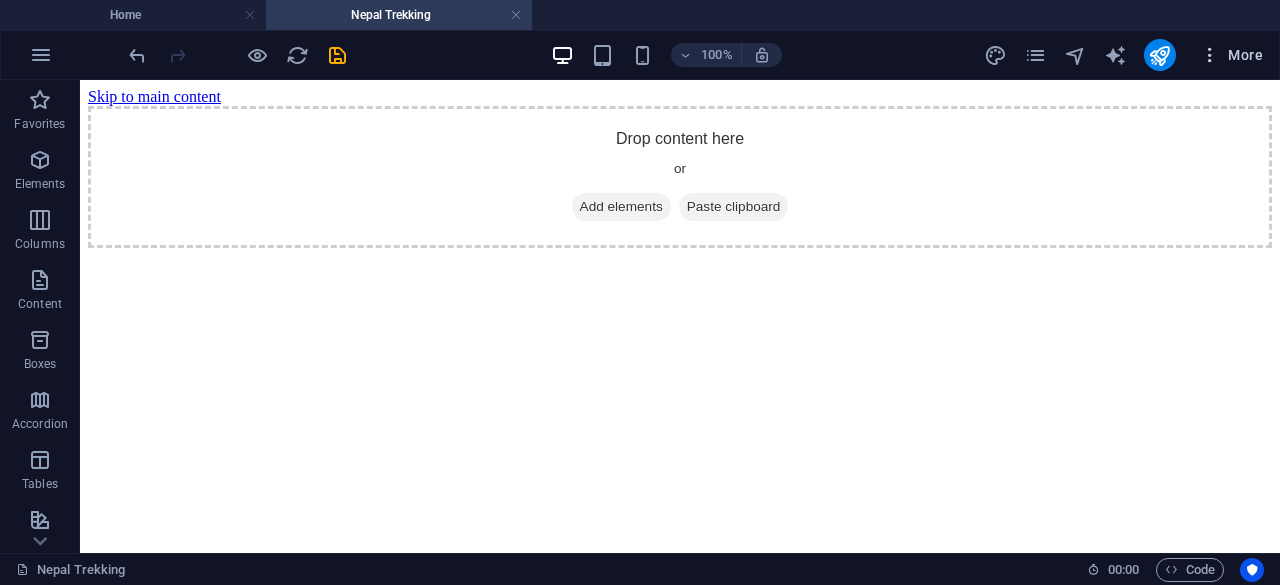click at bounding box center [1210, 55] 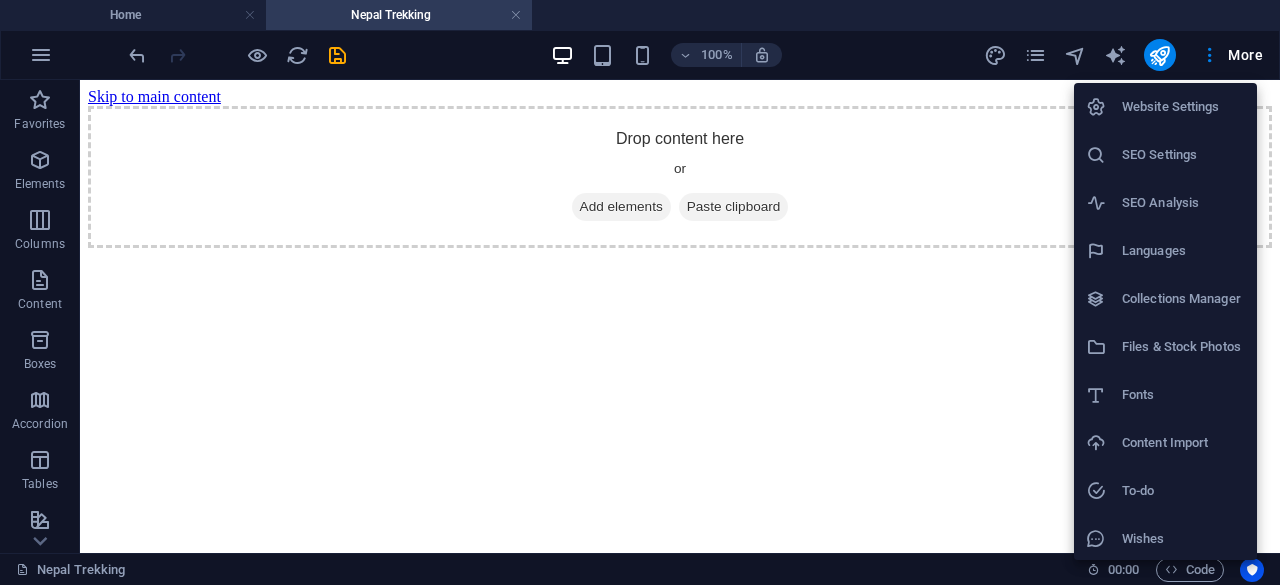 click at bounding box center [640, 292] 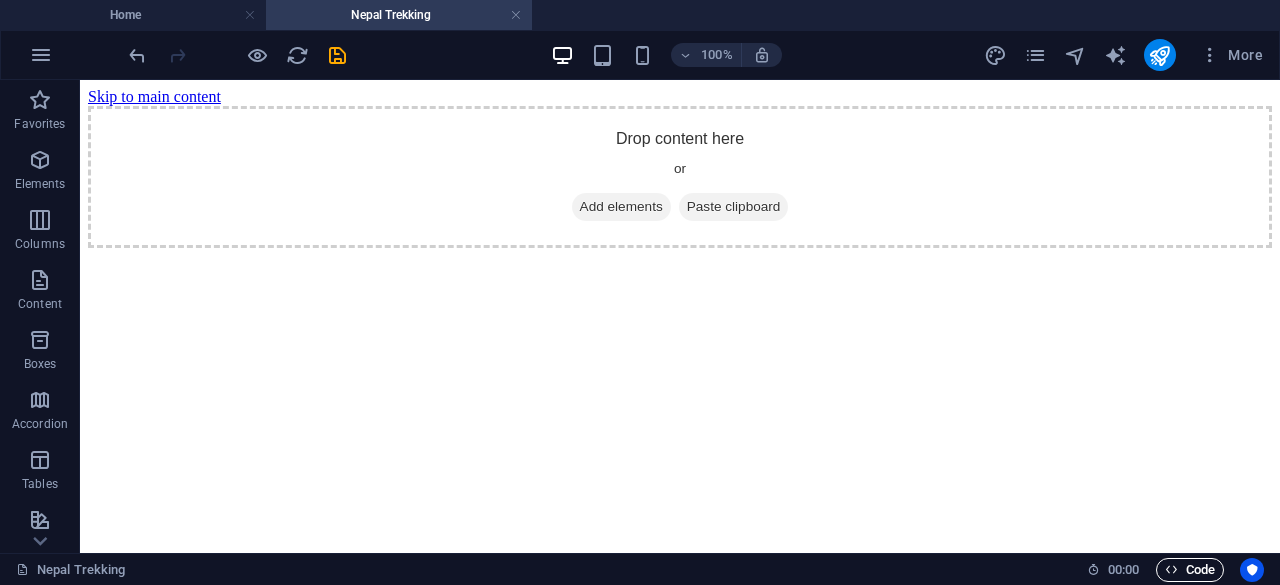 click on "Code" at bounding box center (1190, 570) 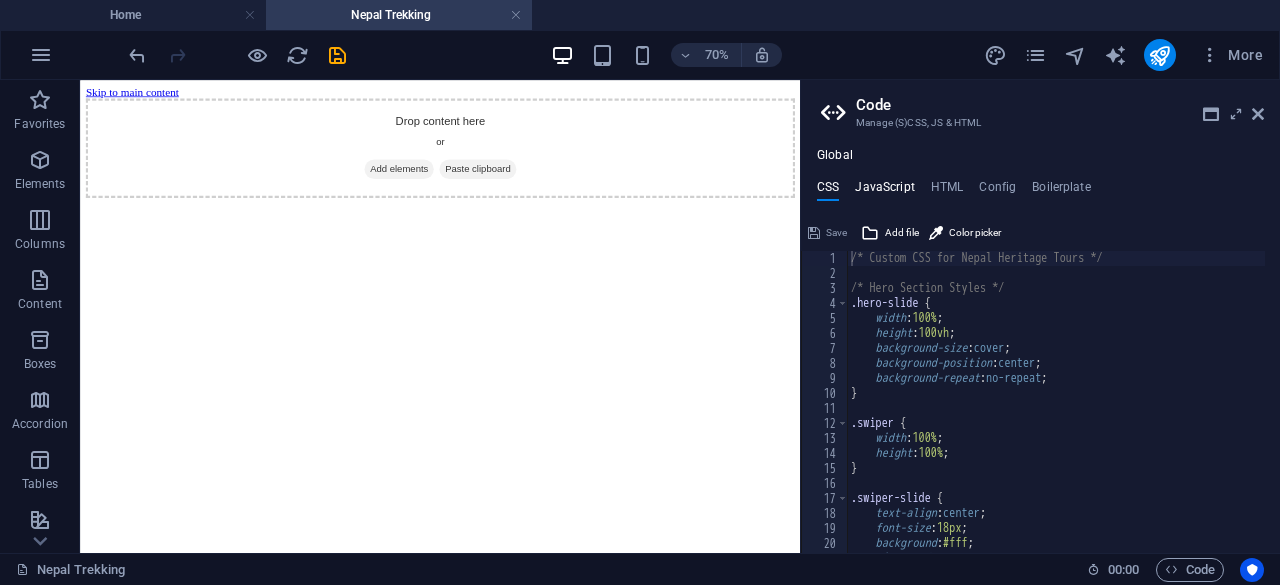 click on "JavaScript" at bounding box center [884, 191] 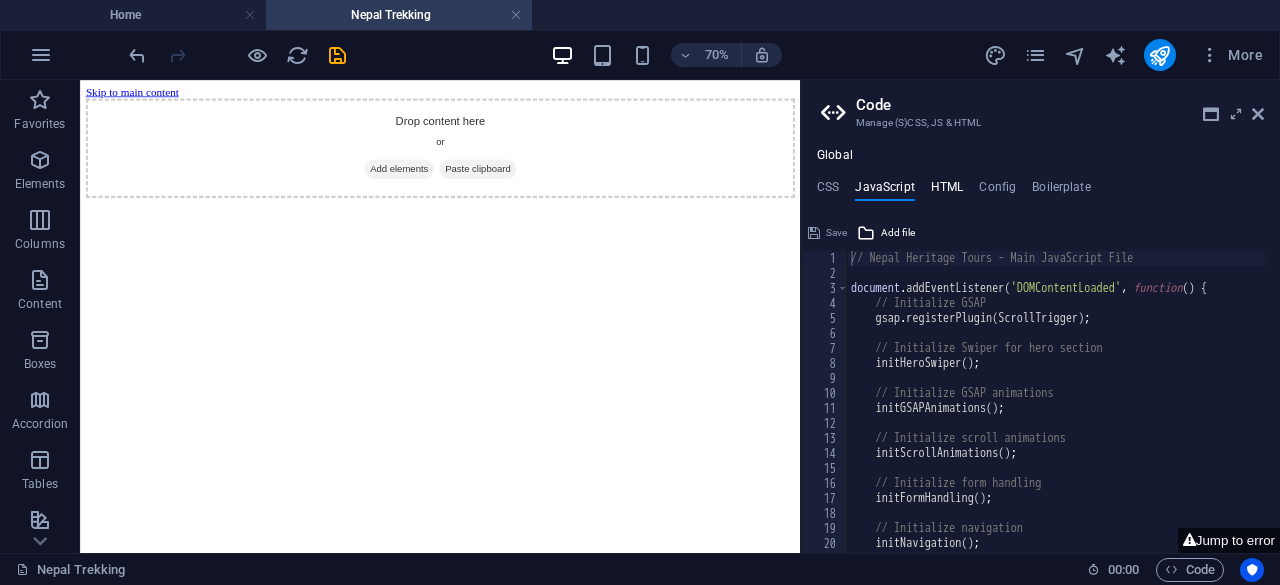 click on "HTML" at bounding box center [947, 191] 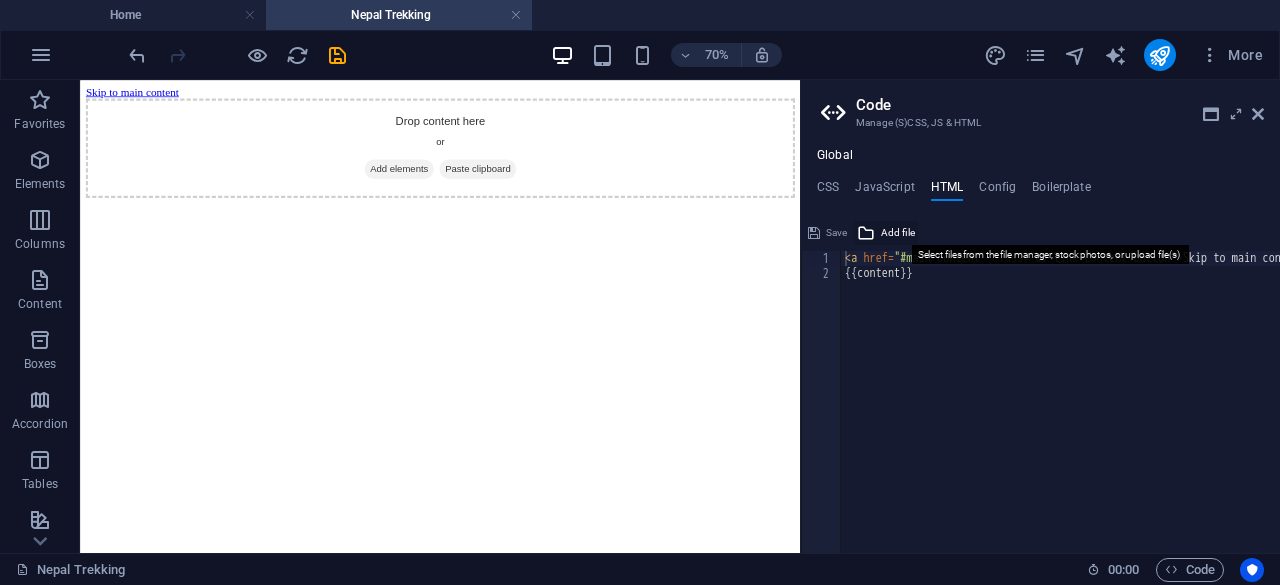 click on "Add file" at bounding box center [898, 233] 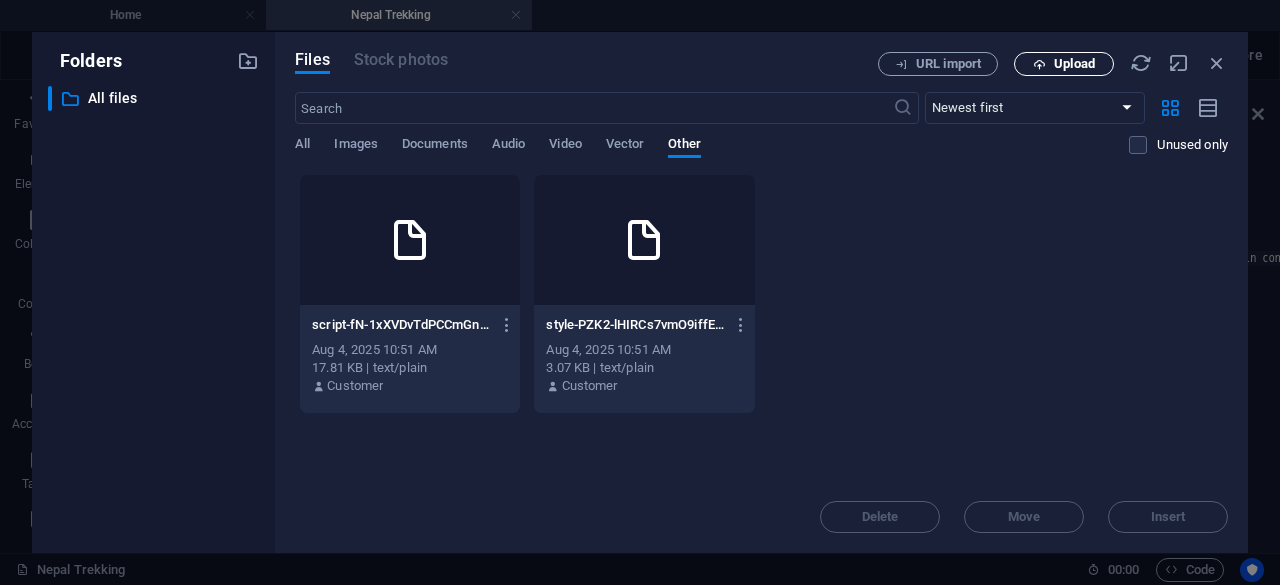 click at bounding box center (1039, 64) 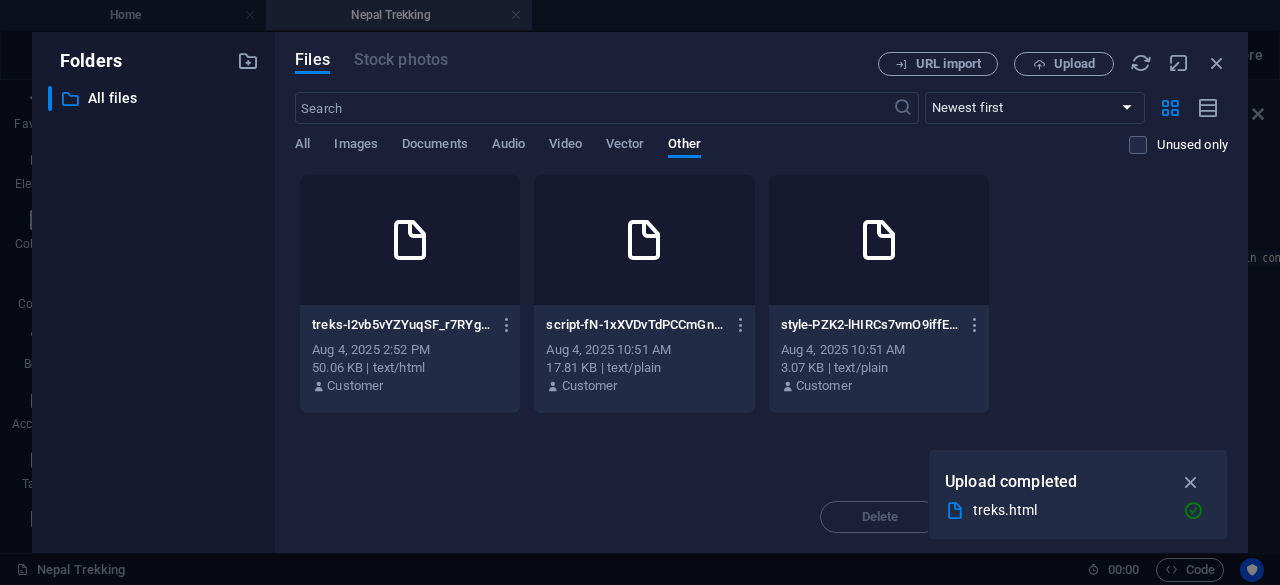 click on "Drop files here to upload them instantly treks-I2vb5vYZYuqSF_r7RYgCAA.html treks-I2vb5vYZYuqSF_r7RYgCAA.html Aug 4, 2025 2:52 PM 50.06 KB | text/html Customer script-fN-1xXVDvTdPCCmGnJC6oA.js script-fN-1xXVDvTdPCCmGnJC6oA.js Aug 4, 2025 10:51 AM 17.81 KB | text/plain Customer style-PZK2-lHIRCs7vmO9iffElg.css style-PZK2-lHIRCs7vmO9iffElg.css Aug 4, 2025 10:51 AM 3.07 KB | text/plain Customer" at bounding box center [761, 327] 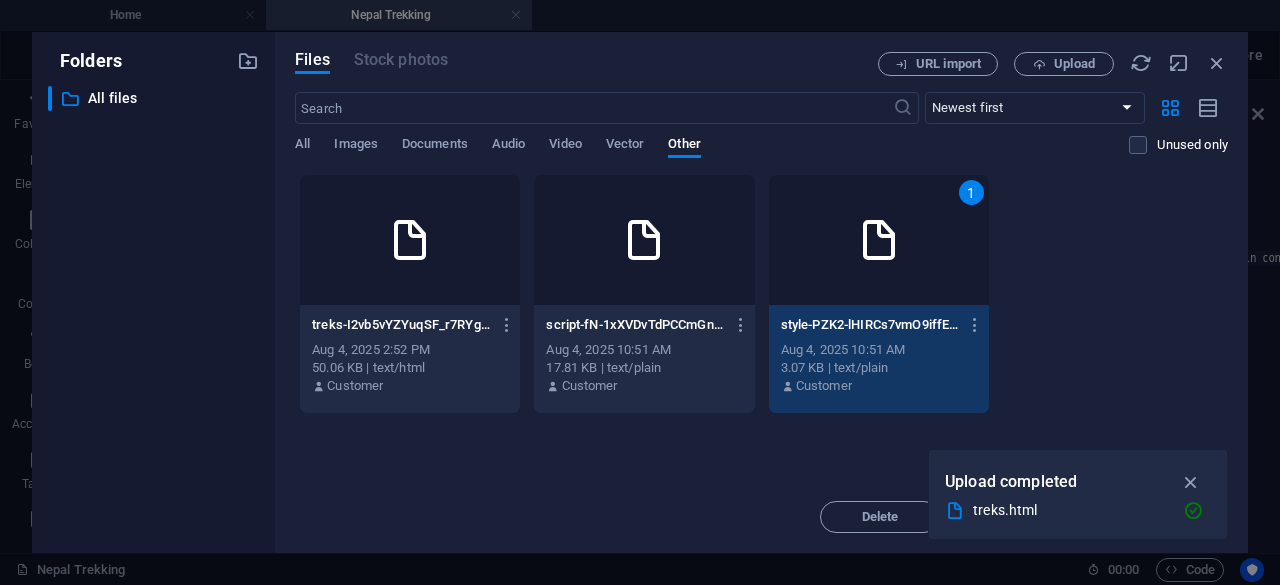 click on "treks-I2vb5vYZYuqSF_r7RYgCAA.html treks-I2vb5vYZYuqSF_r7RYgCAA.html Aug 4, 2025 2:52 PM 50.06 KB | text/html Customer script-fN-1xXVDvTdPCCmGnJC6oA.js script-fN-1xXVDvTdPCCmGnJC6oA.js Aug 4, 2025 10:51 AM 17.81 KB | text/plain Customer 1 style-PZK2-lHIRCs7vmO9iffElg.css style-PZK2-lHIRCs7vmO9iffElg.css Aug 4, 2025 10:51 AM 3.07 KB | text/plain Customer" at bounding box center [761, 294] 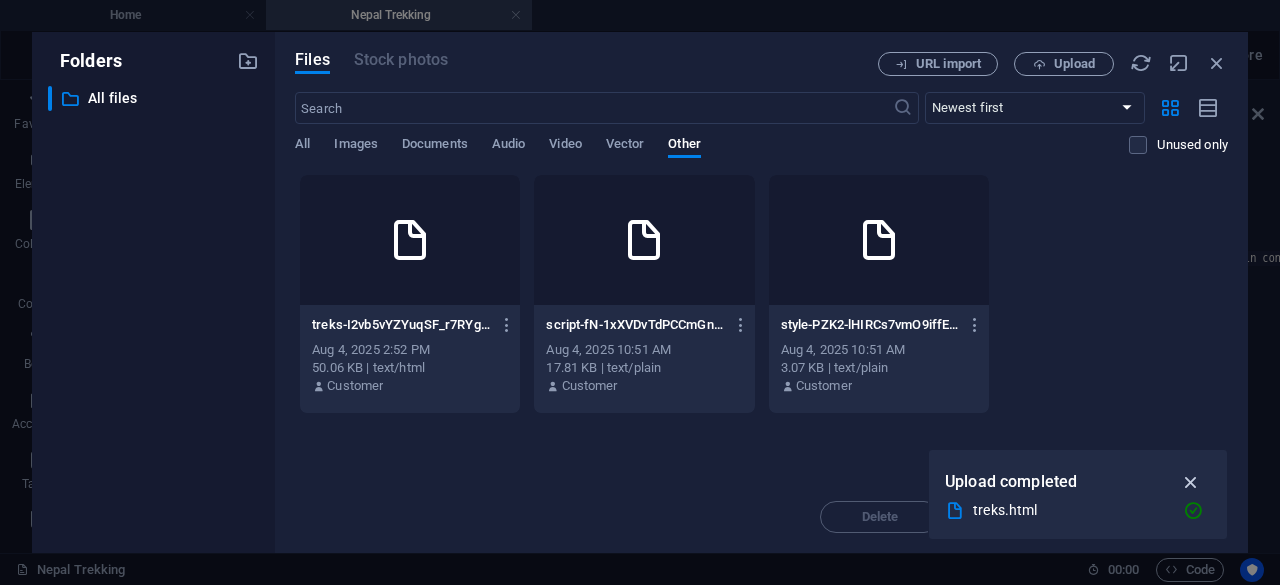 click at bounding box center (1191, 482) 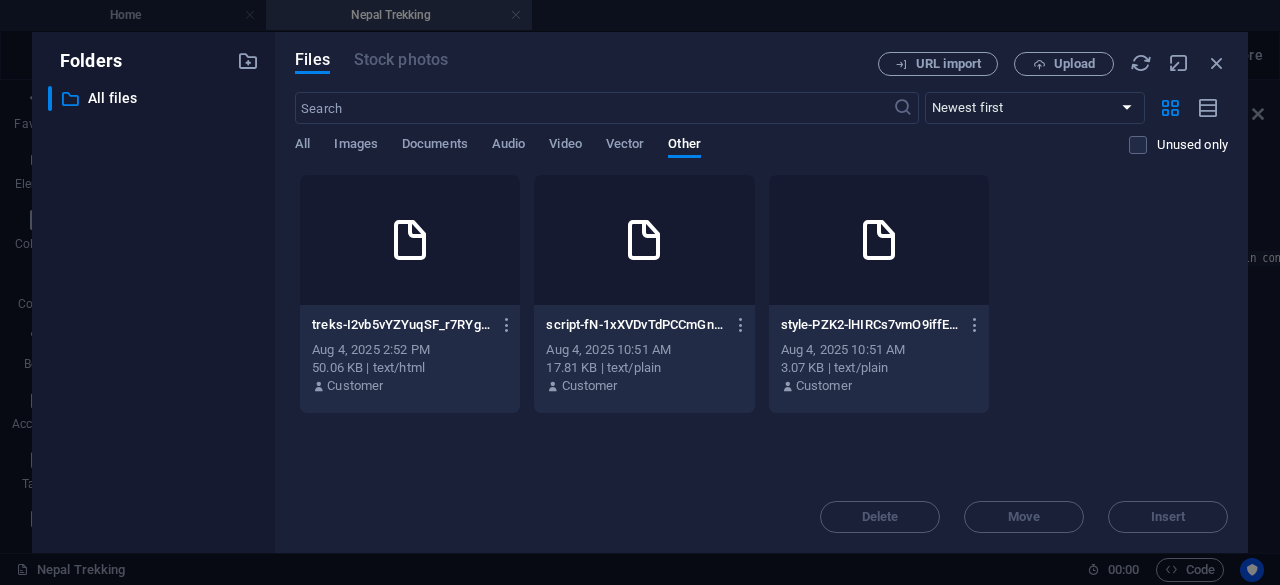 click at bounding box center [410, 240] 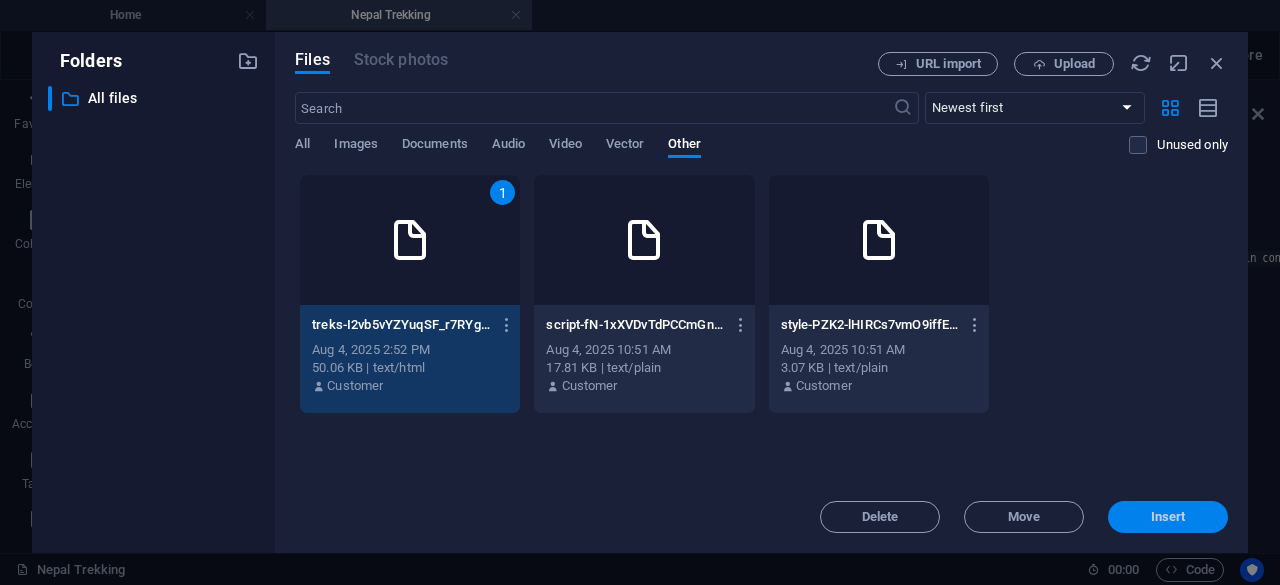click on "Insert" at bounding box center [1168, 517] 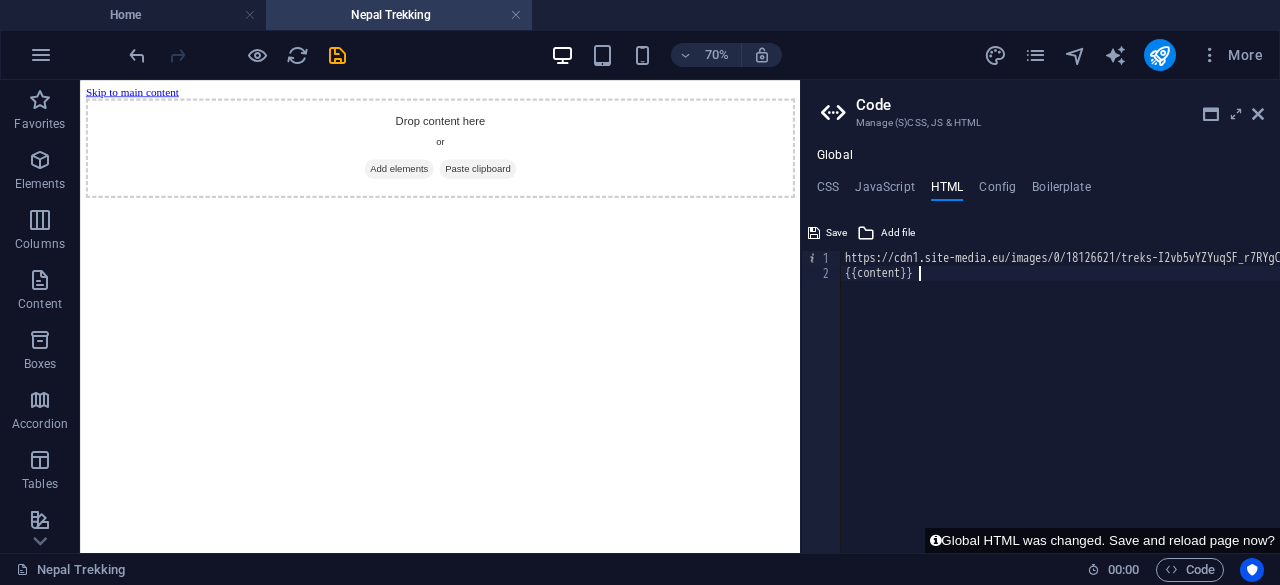 click on "https://cdn1.site-media.eu/images/0/18126621/treks-I2vb5vYZYuqSF_r7RYgCAA.html < a   href = "#main-content"   class = "wv-link-content button" > Skip to main content </ a > {{content}}" at bounding box center (1374, 409) 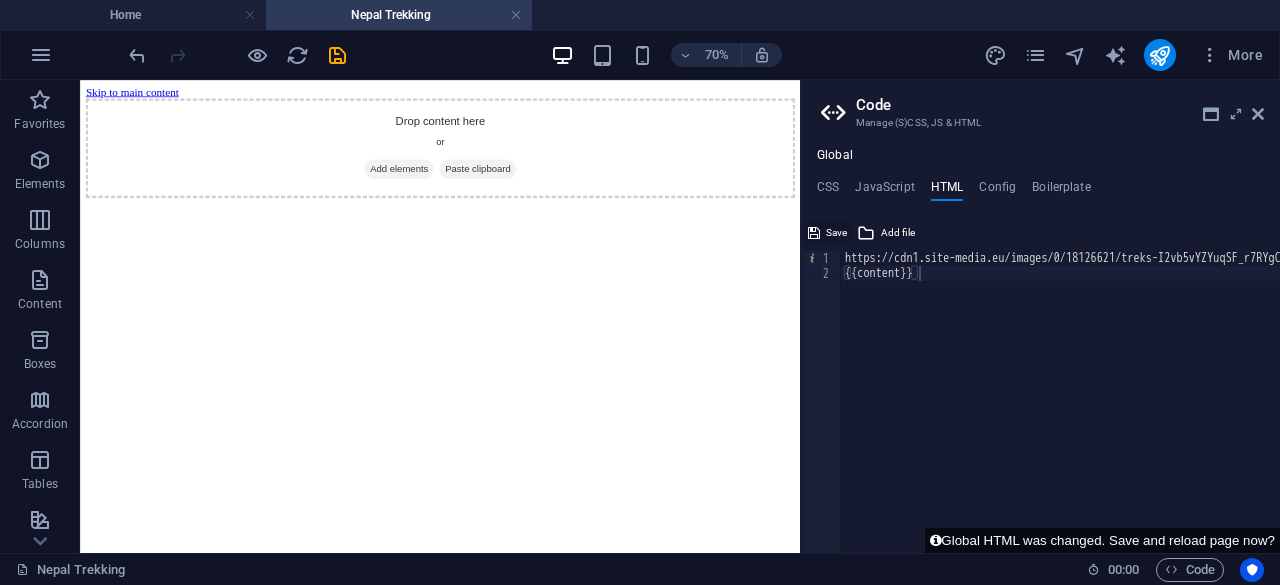 click on "Save" at bounding box center [827, 233] 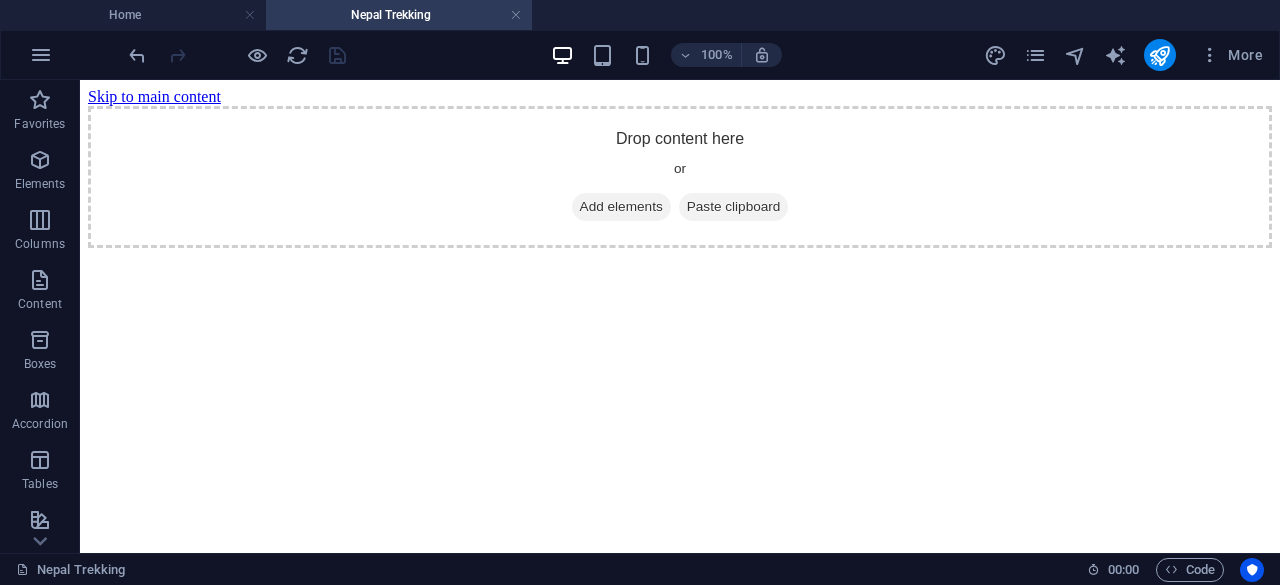 click on "Nepal Trekking" at bounding box center (399, 15) 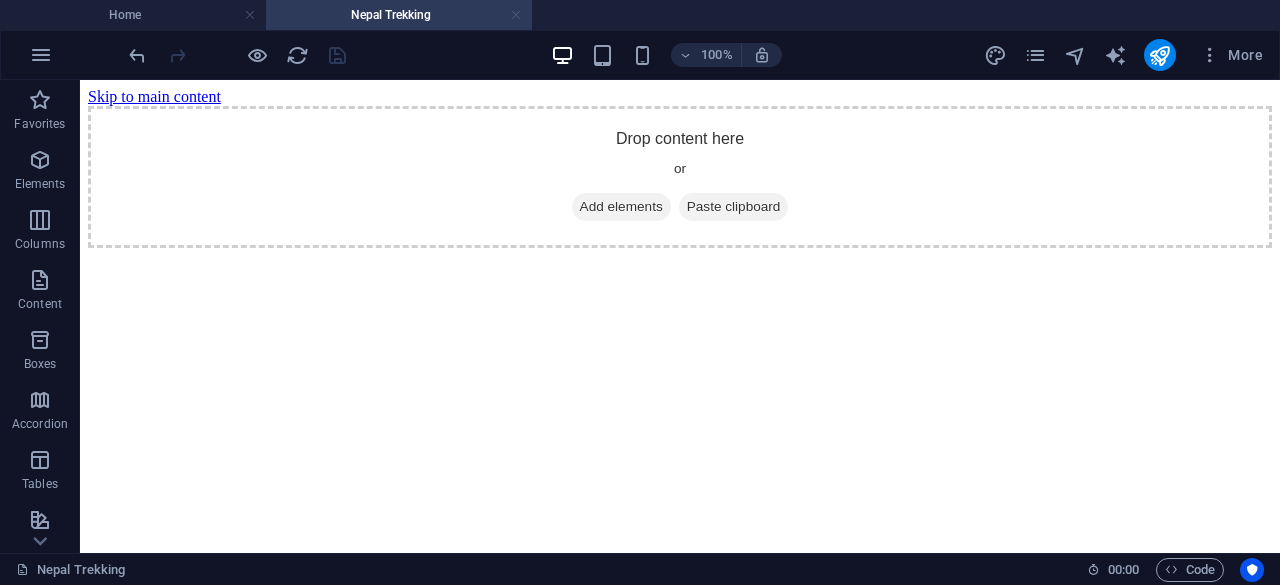 click at bounding box center [516, 15] 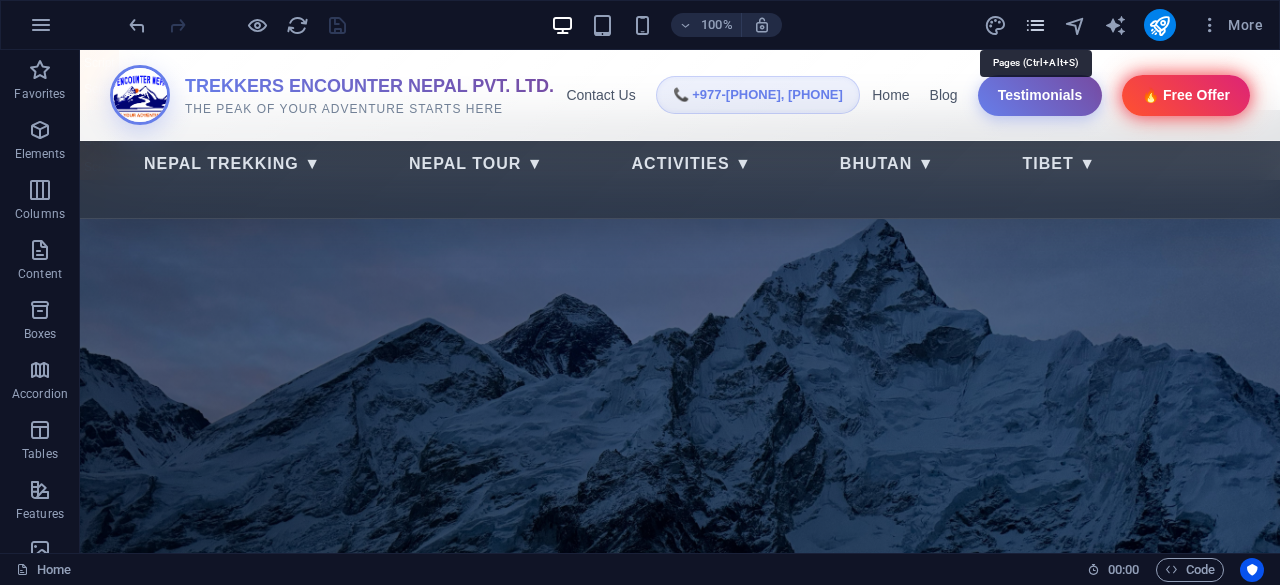 click at bounding box center [1035, 25] 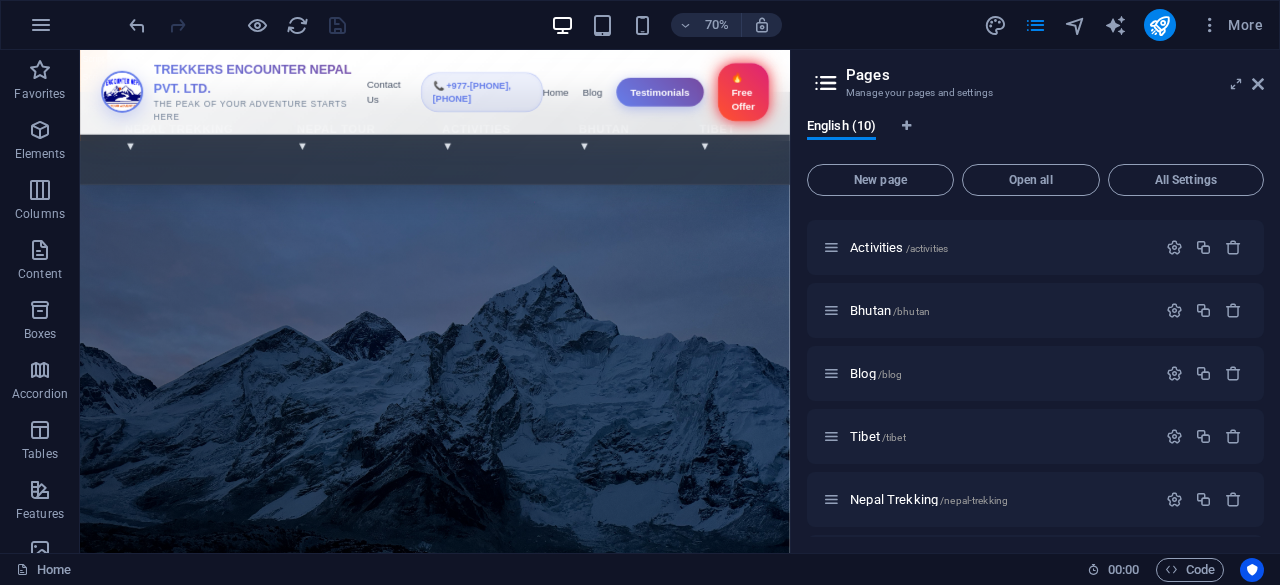 scroll, scrollTop: 0, scrollLeft: 0, axis: both 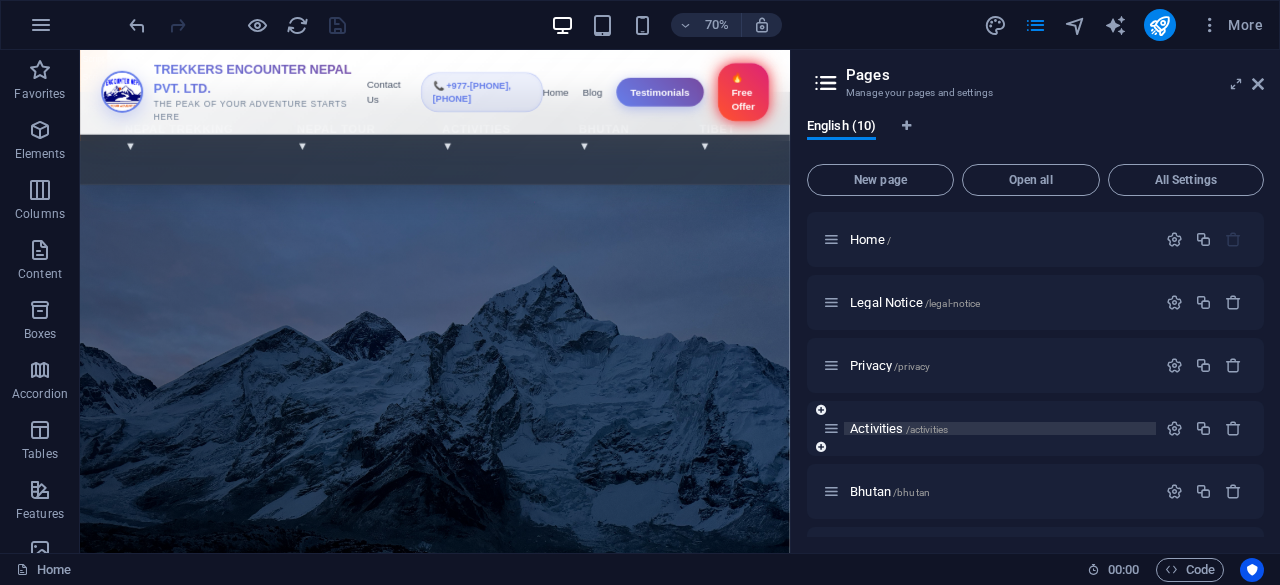 click on "Activities /activities" at bounding box center [899, 428] 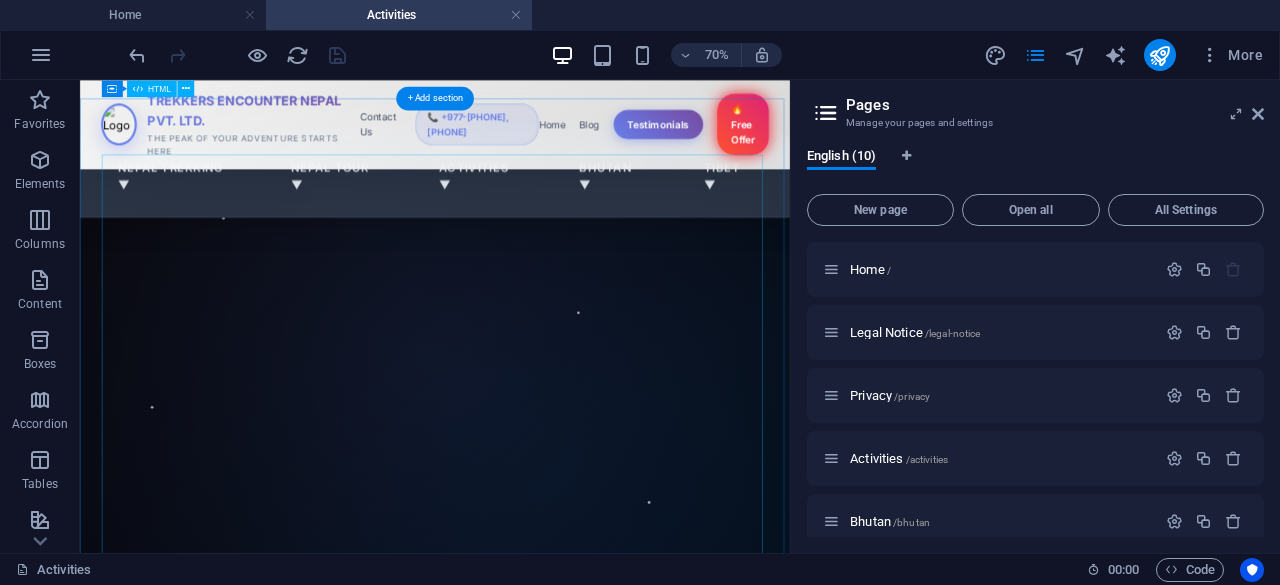 scroll, scrollTop: 0, scrollLeft: 0, axis: both 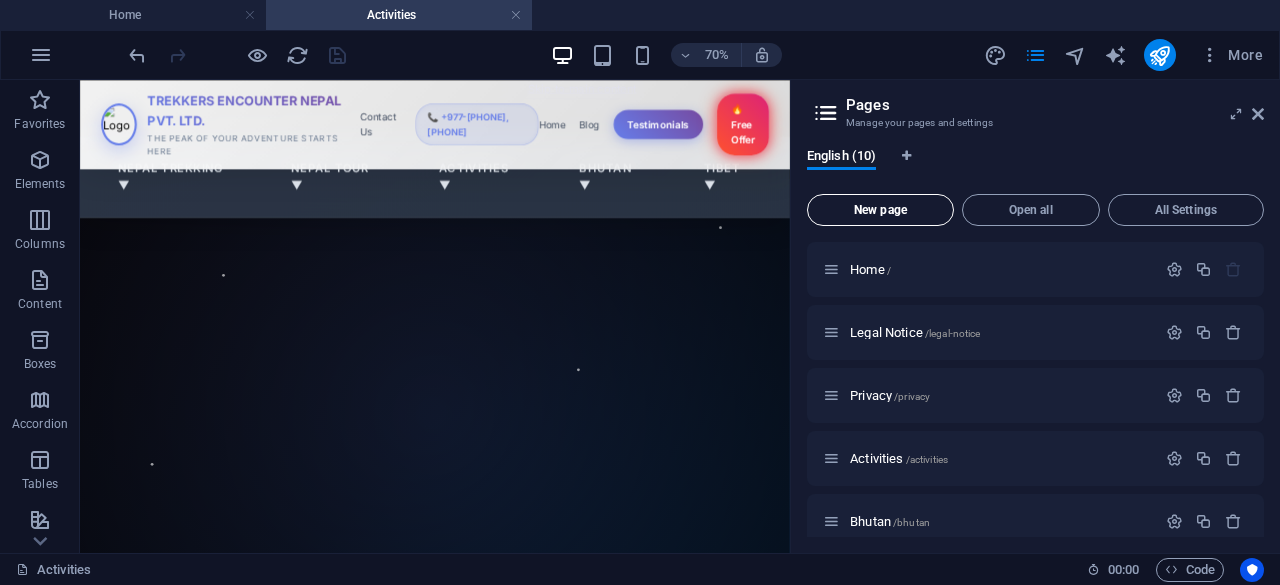 click on "New page" at bounding box center (880, 210) 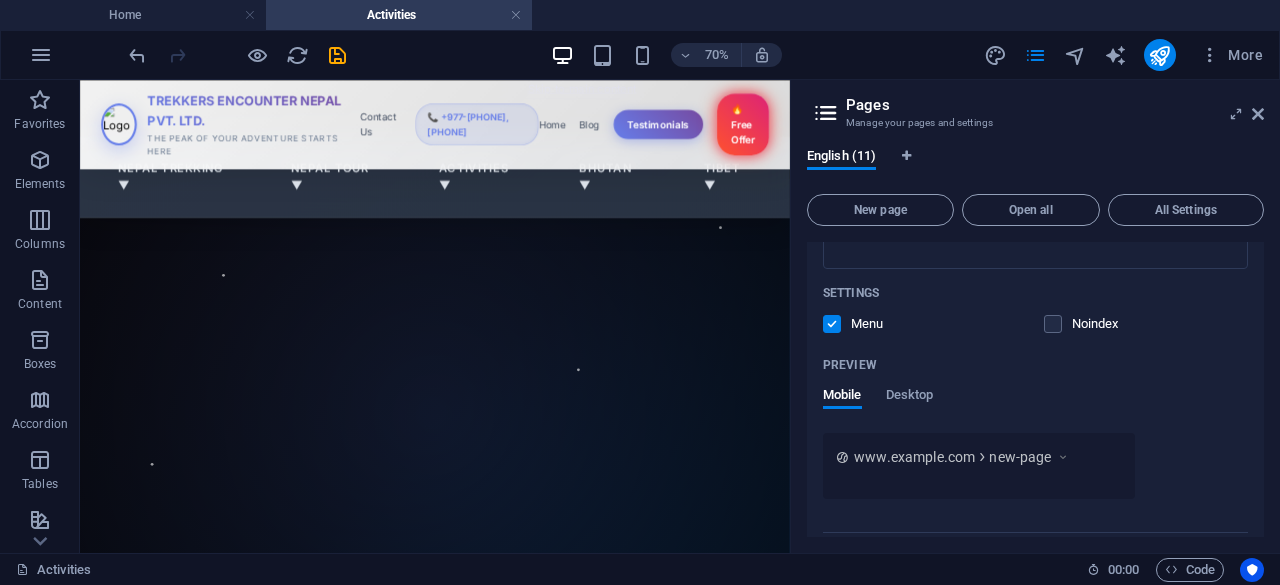 scroll, scrollTop: 1094, scrollLeft: 0, axis: vertical 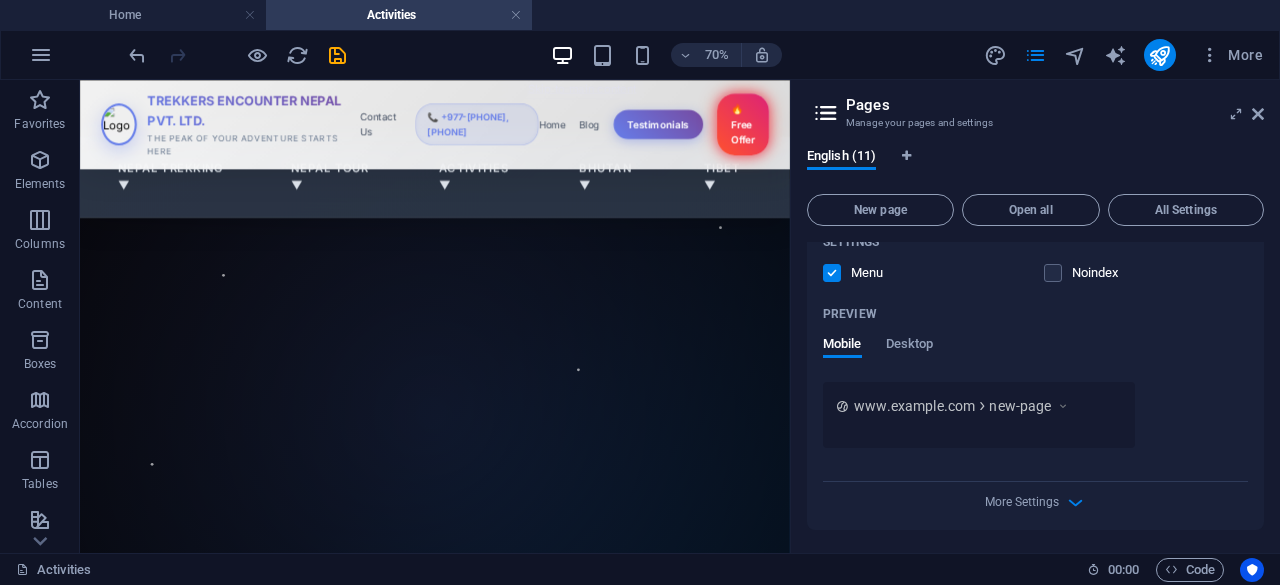 click on "new-page" at bounding box center (1020, 406) 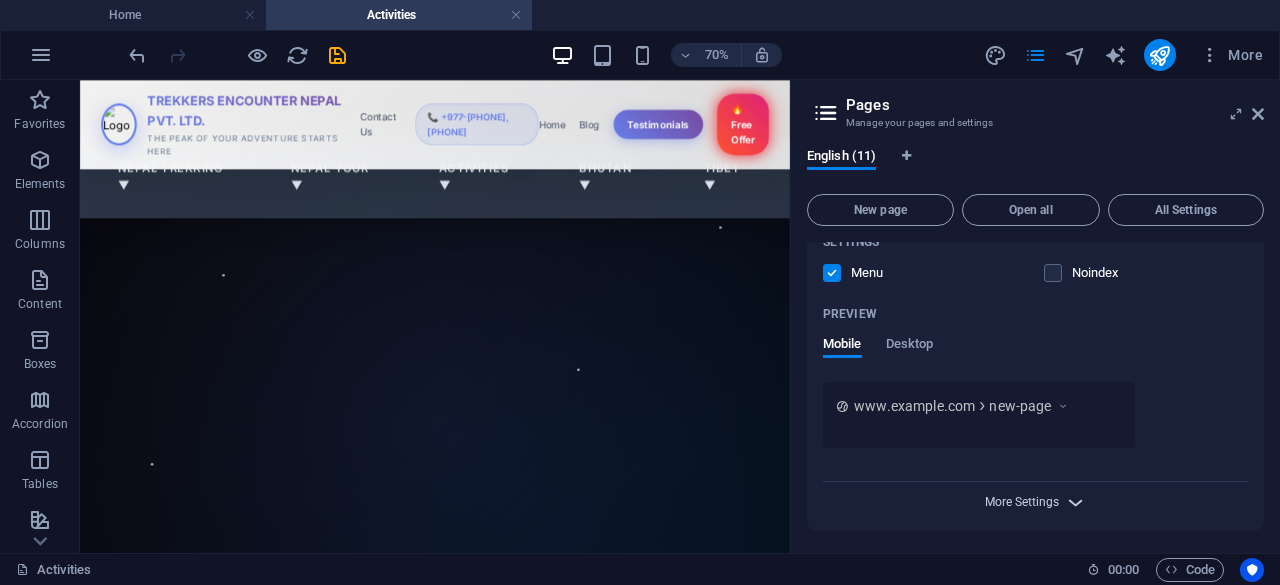 click on "More Settings" at bounding box center [1022, 502] 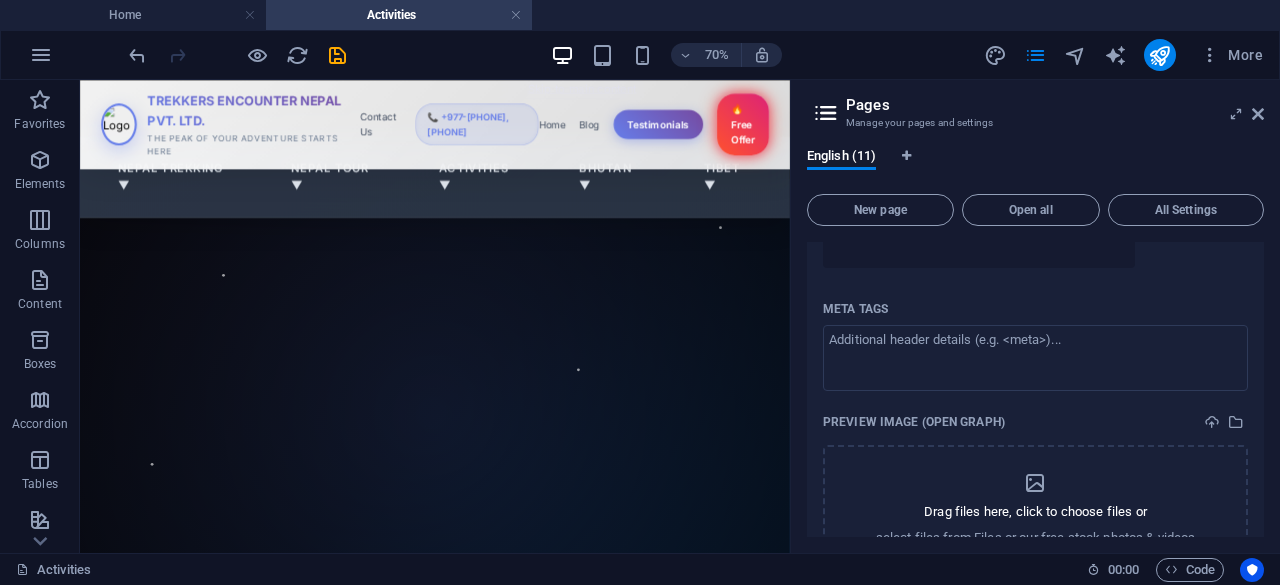 scroll, scrollTop: 1382, scrollLeft: 0, axis: vertical 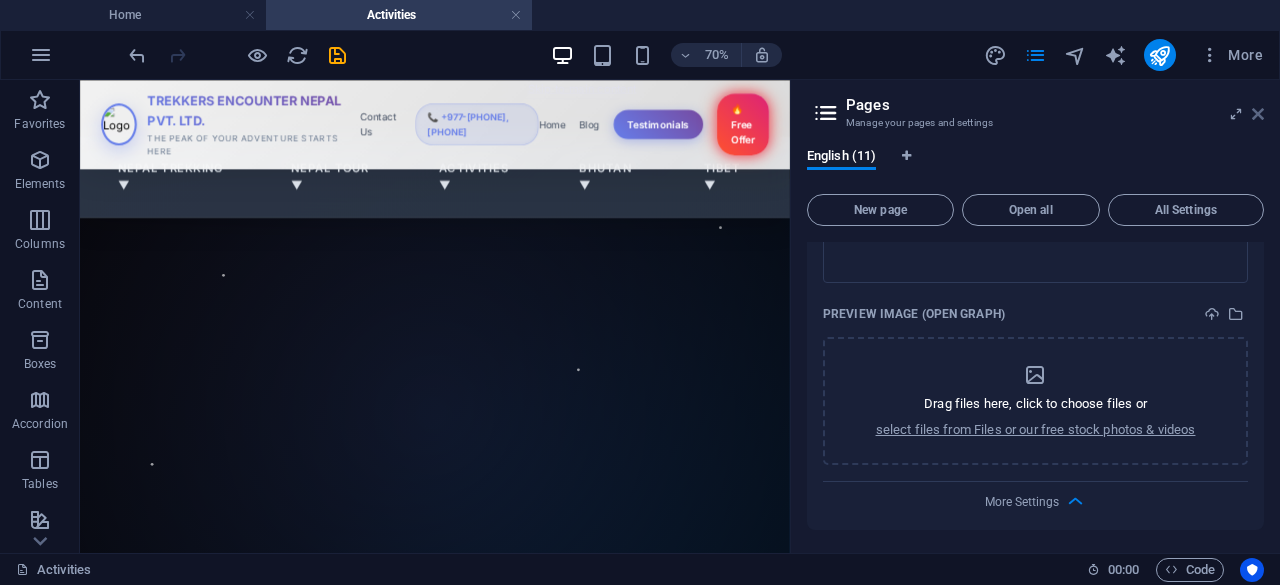 click at bounding box center [1258, 114] 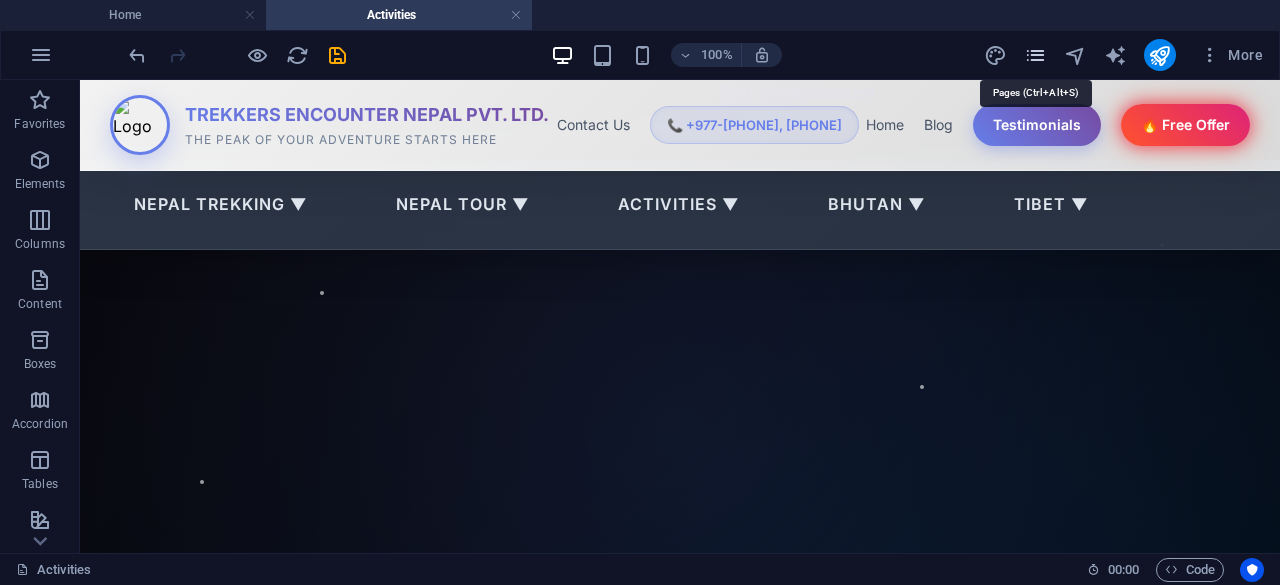 click at bounding box center (1035, 55) 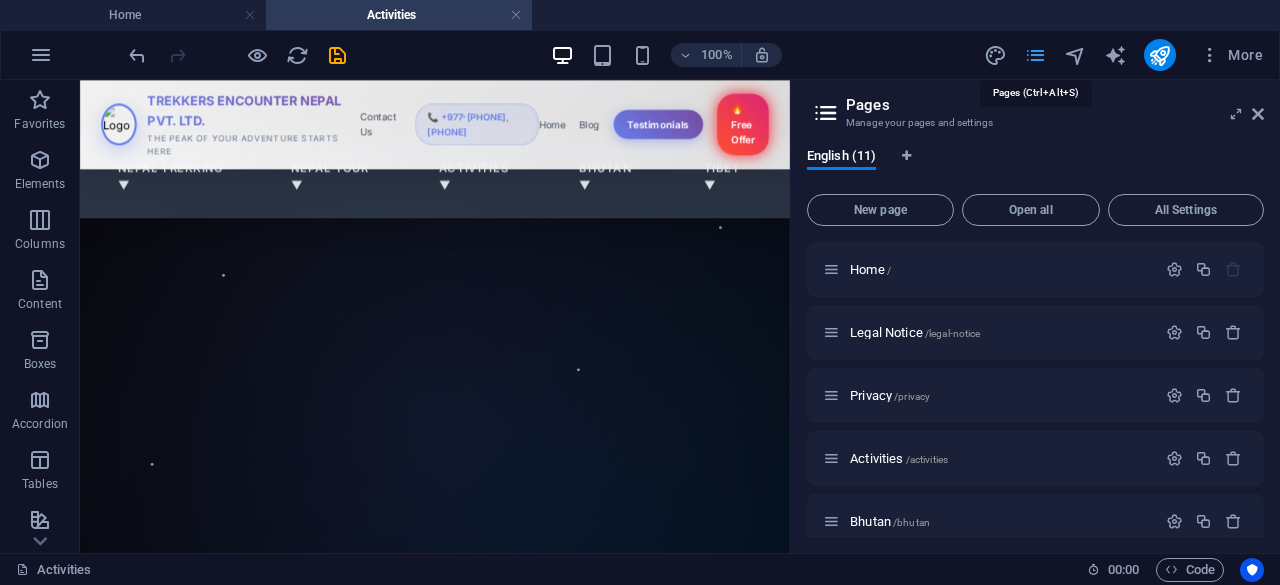 scroll, scrollTop: 585, scrollLeft: 0, axis: vertical 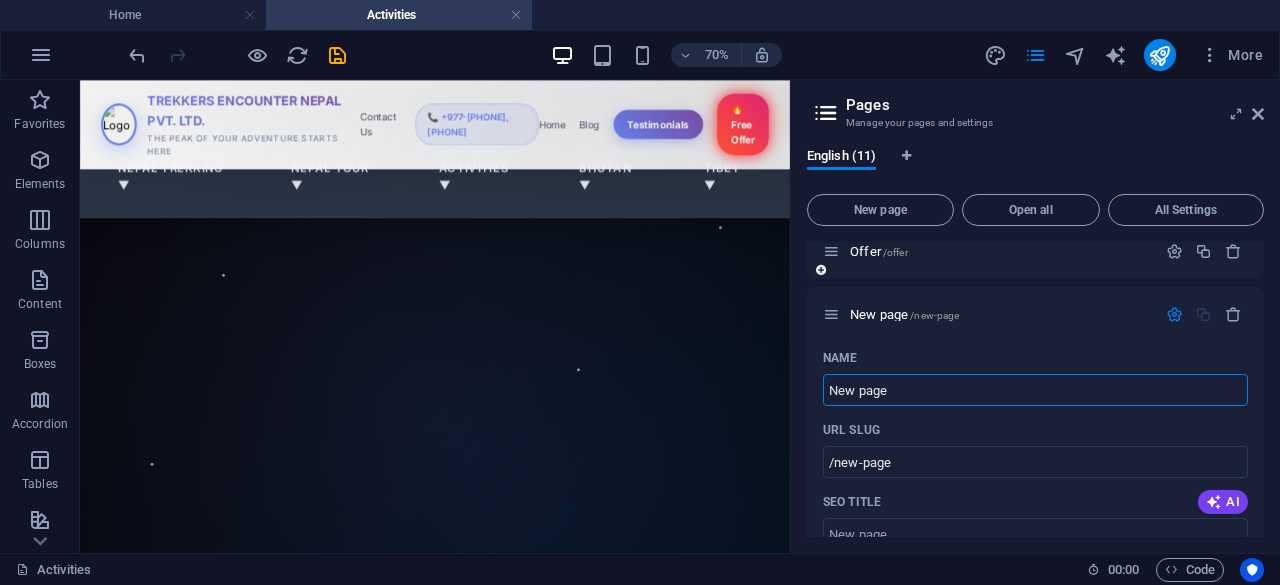 click on "Offer /offer" at bounding box center (989, 251) 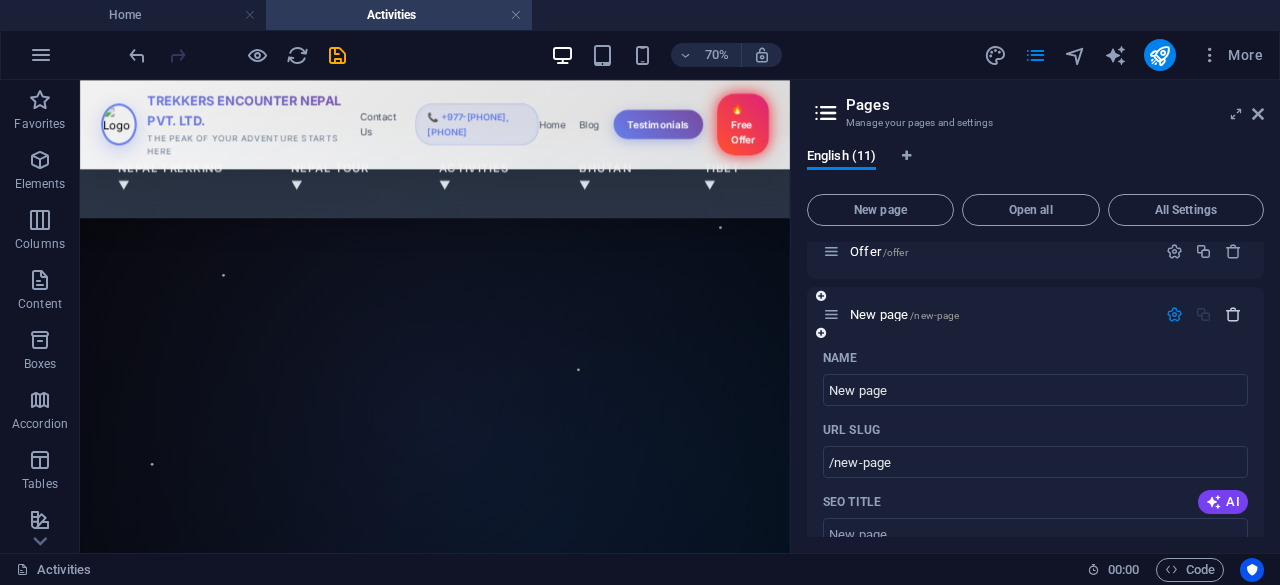 click at bounding box center [1233, 314] 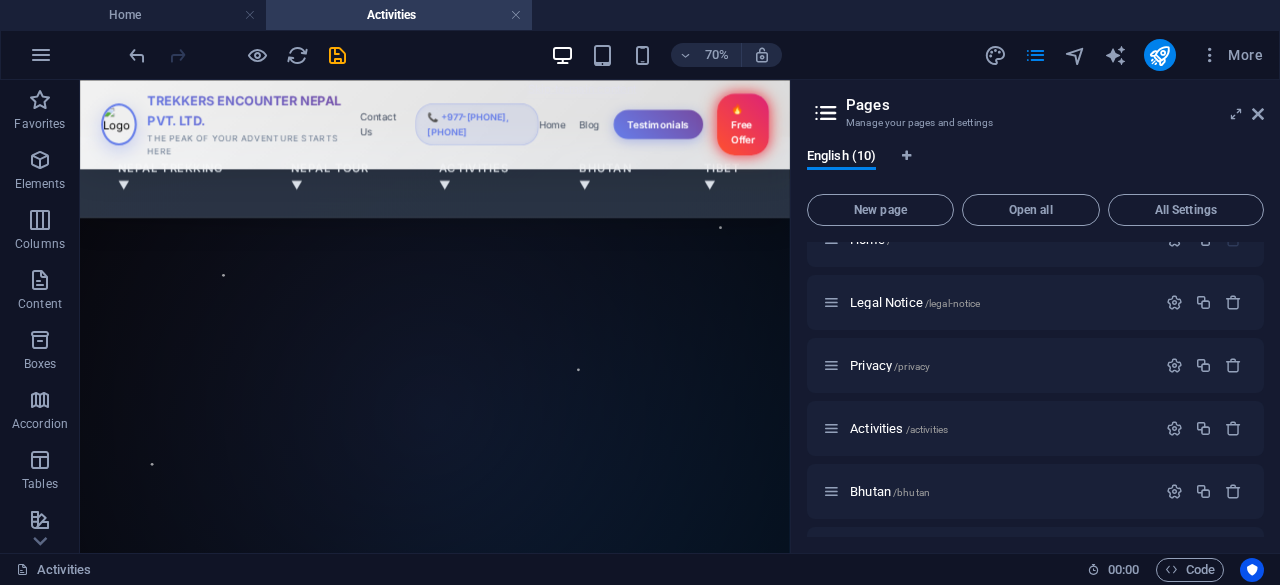 scroll, scrollTop: 0, scrollLeft: 0, axis: both 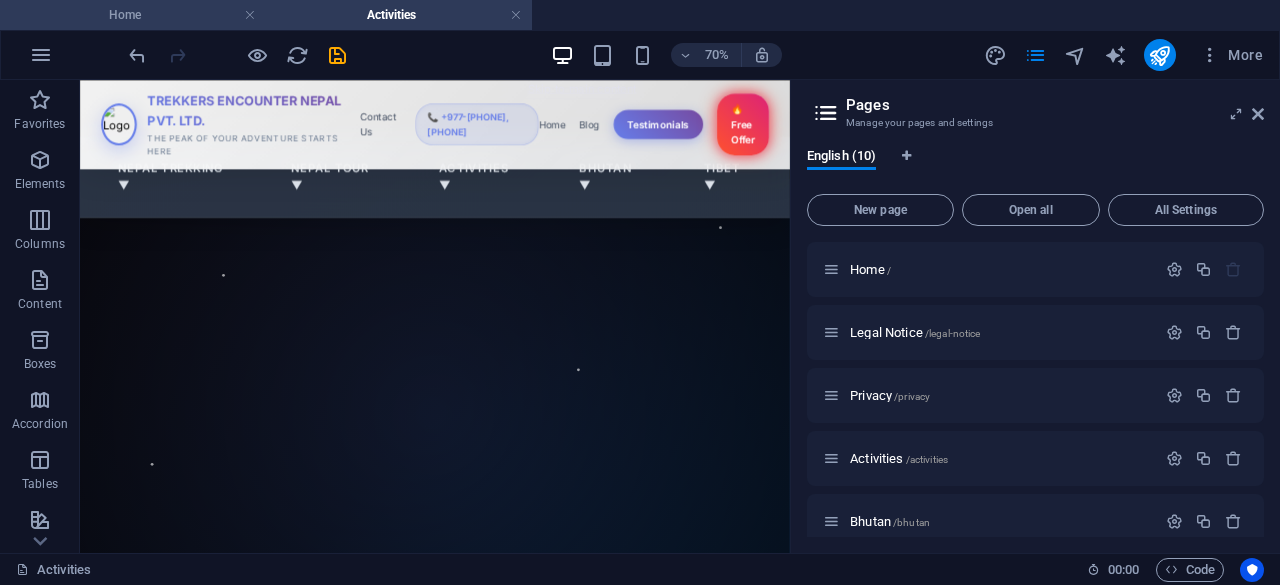 click on "Home" at bounding box center (133, 15) 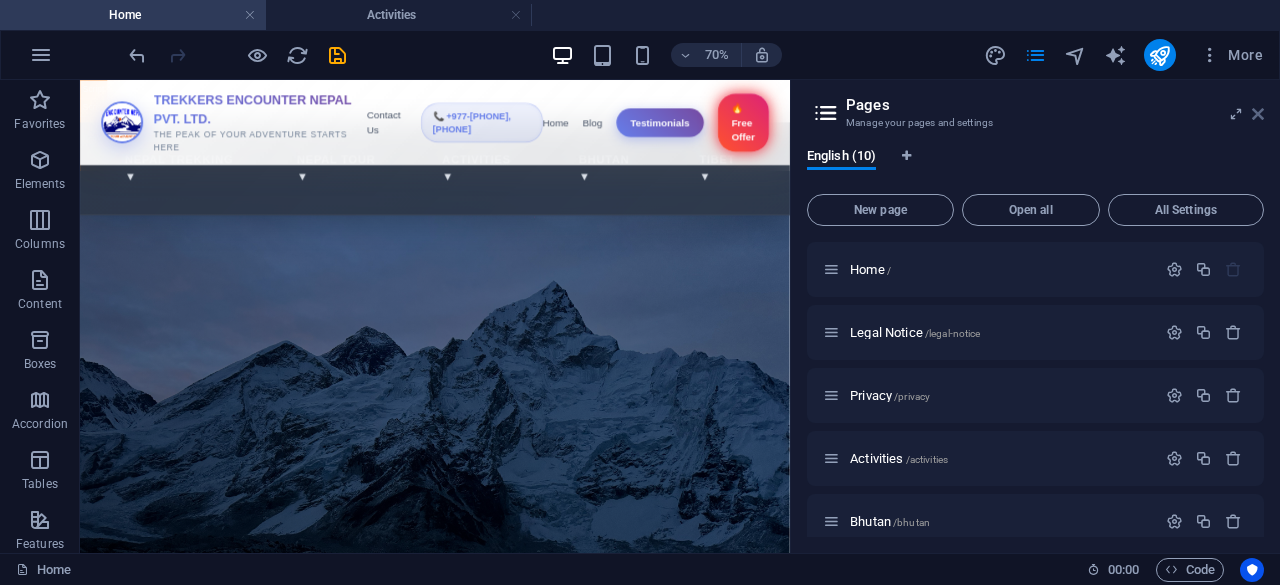 click at bounding box center [1258, 114] 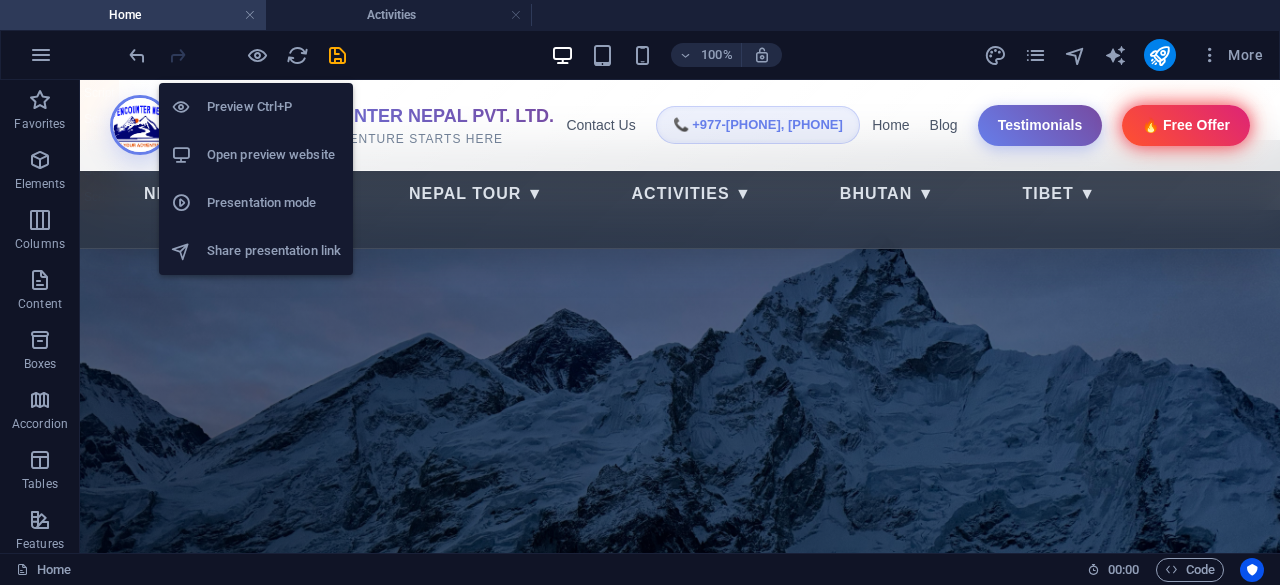 click on "Open preview website" at bounding box center [274, 155] 